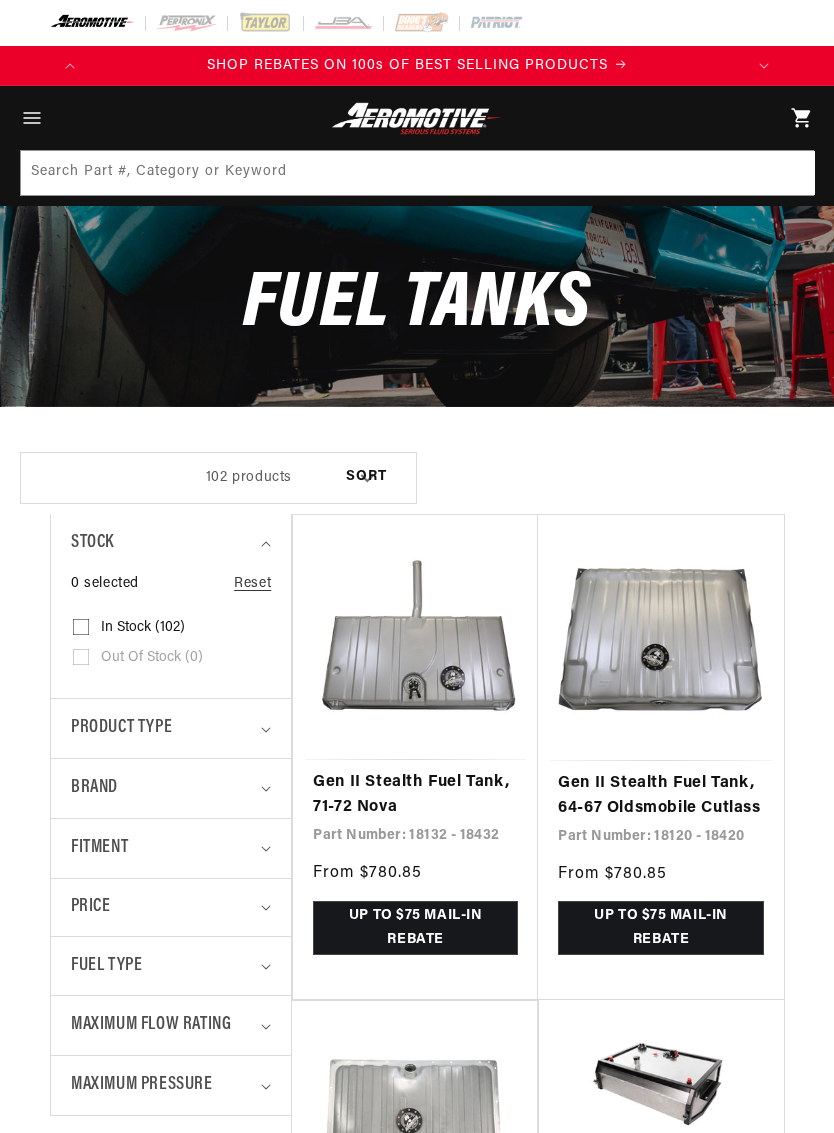 scroll, scrollTop: 0, scrollLeft: 0, axis: both 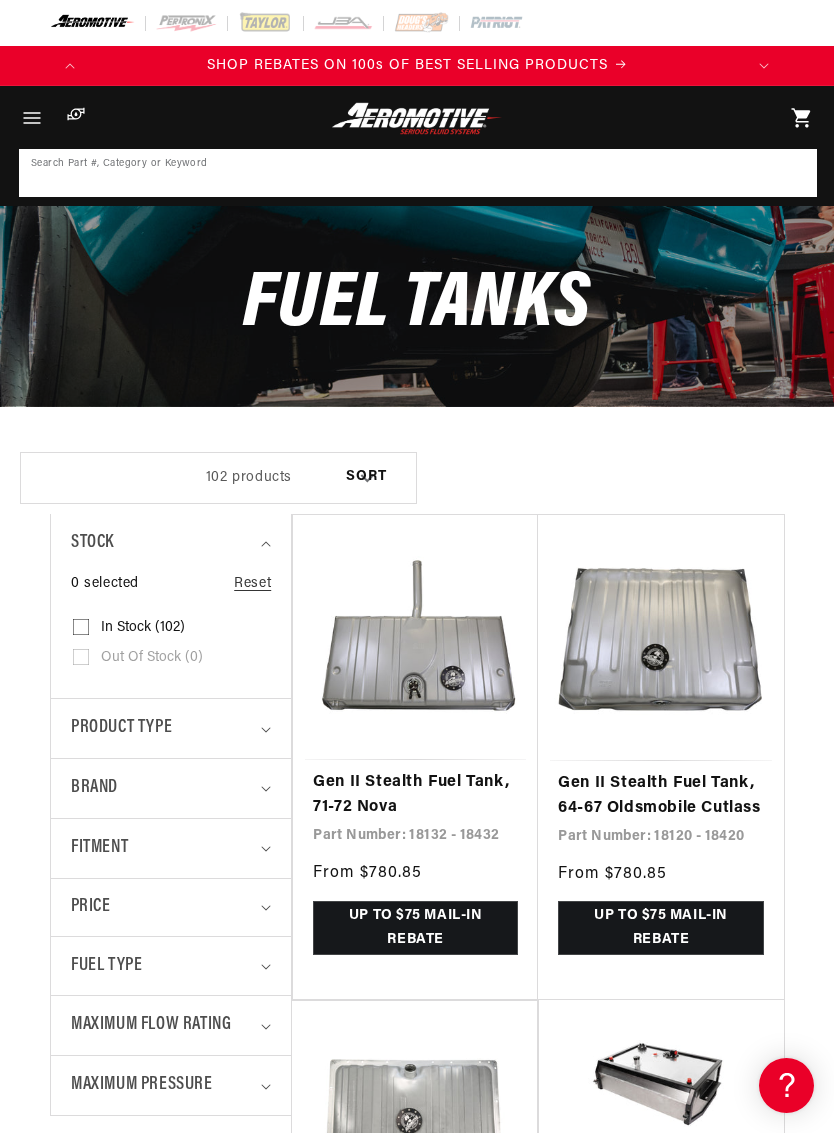 click at bounding box center [418, 173] 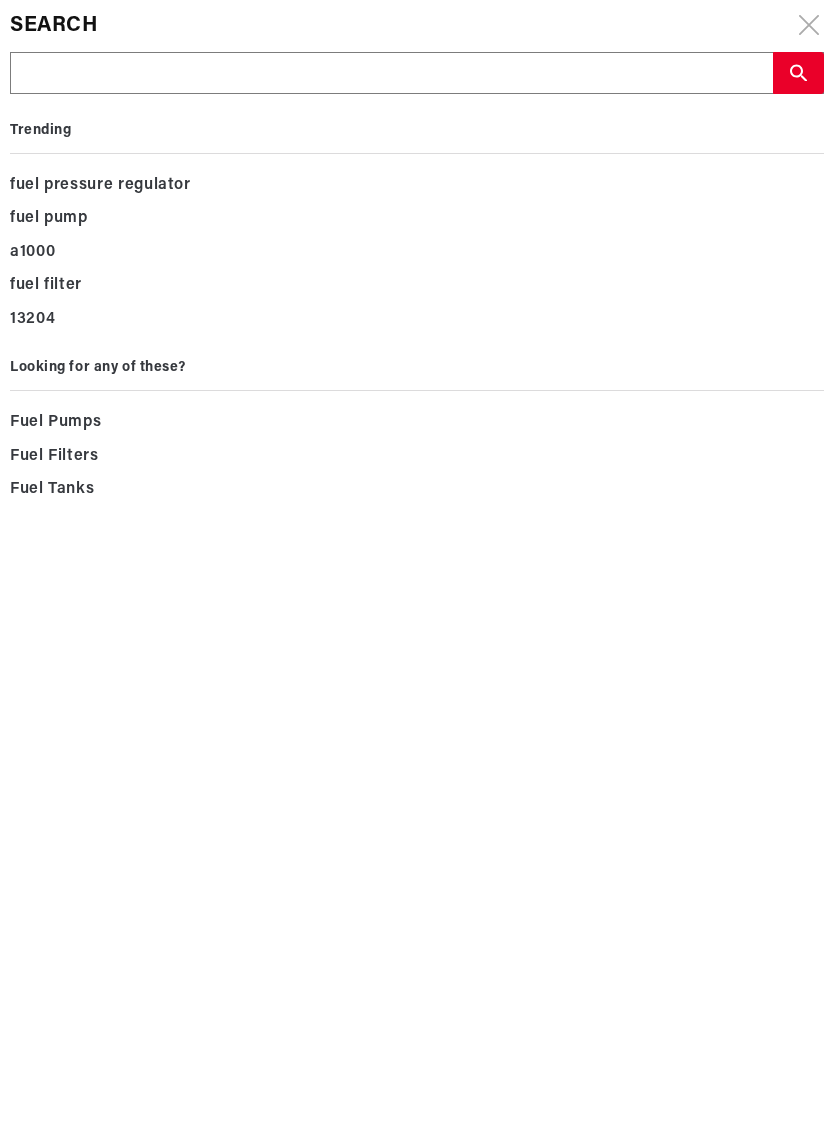type on "1" 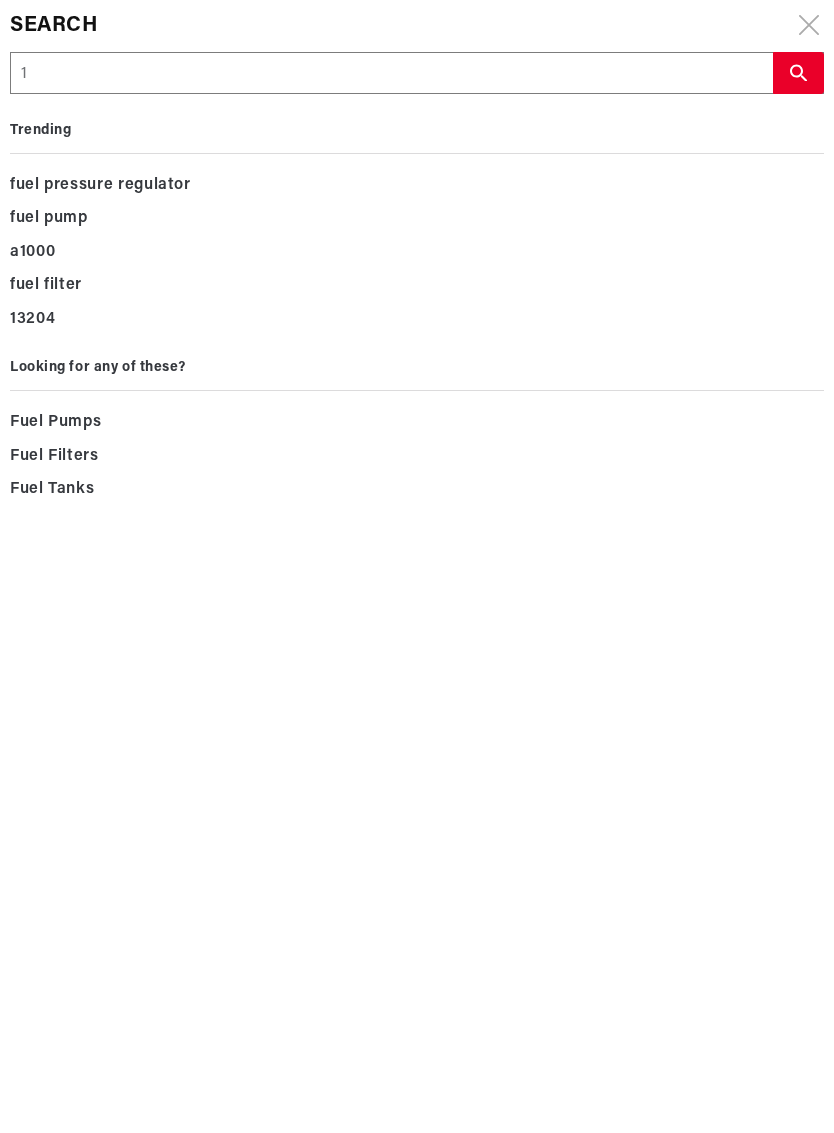 type on "1" 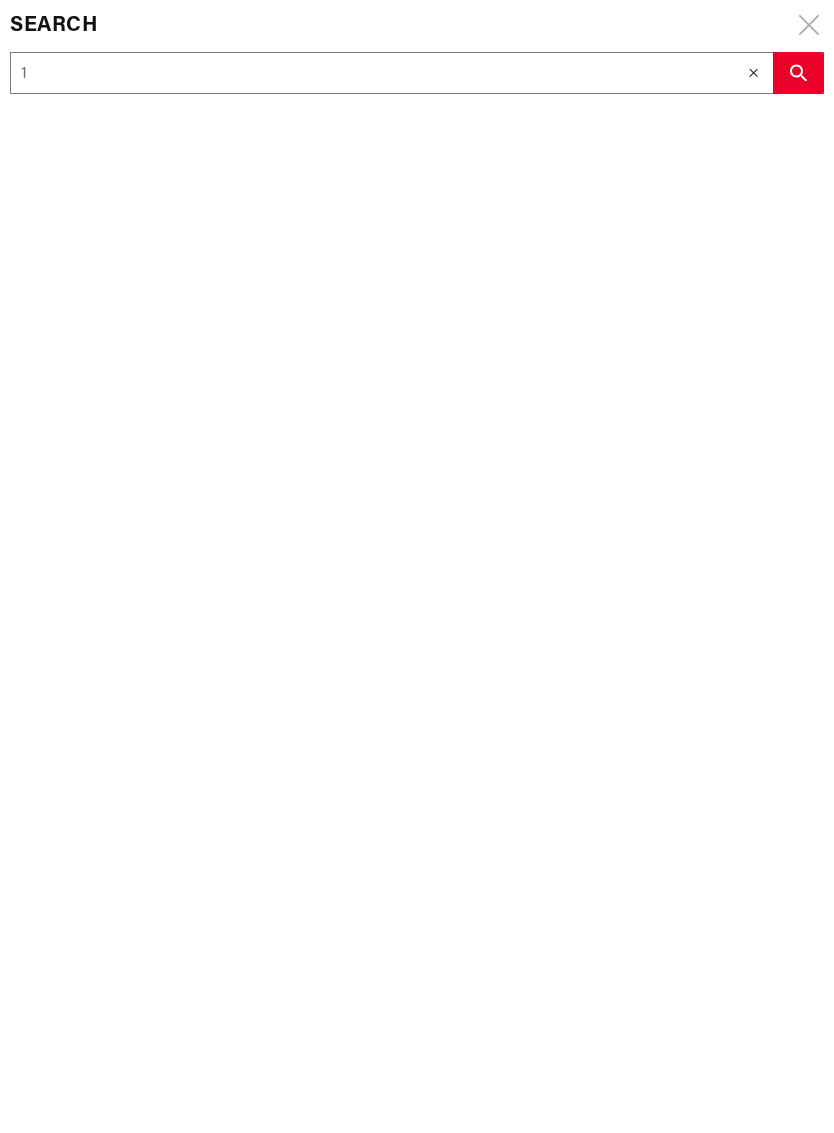 type on "11" 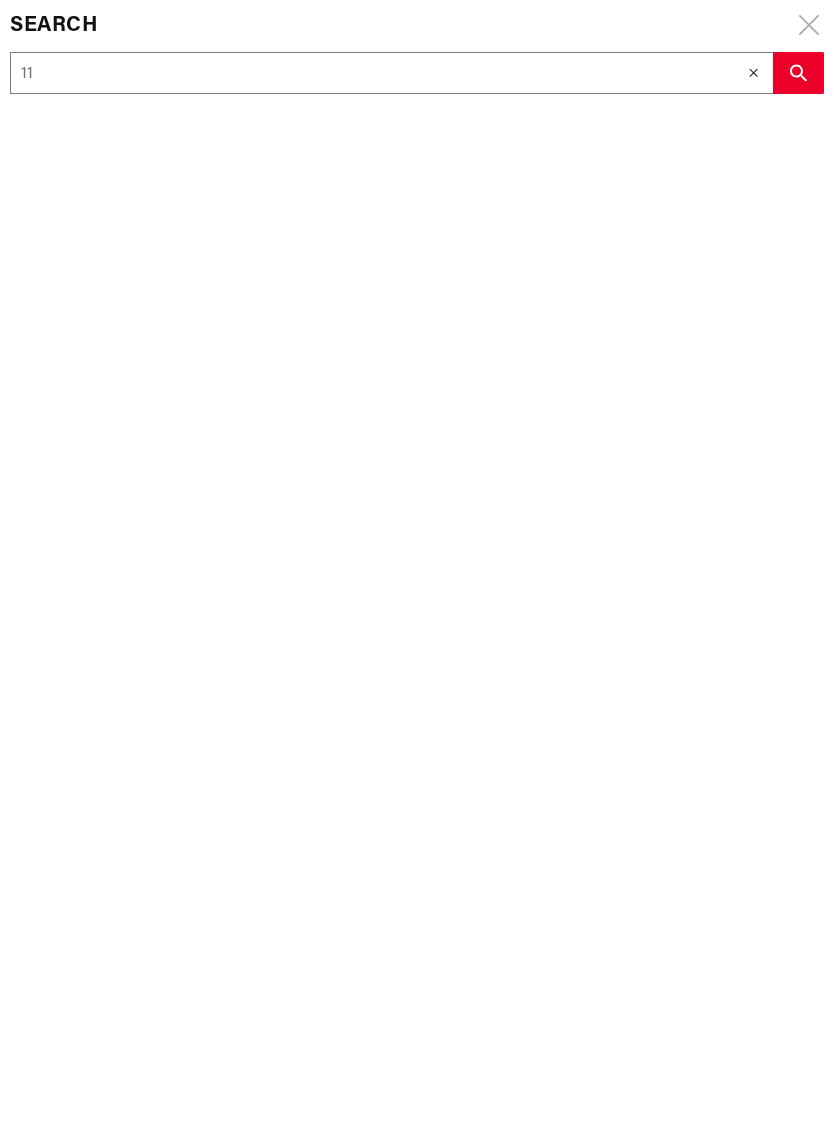scroll, scrollTop: 0, scrollLeft: 654, axis: horizontal 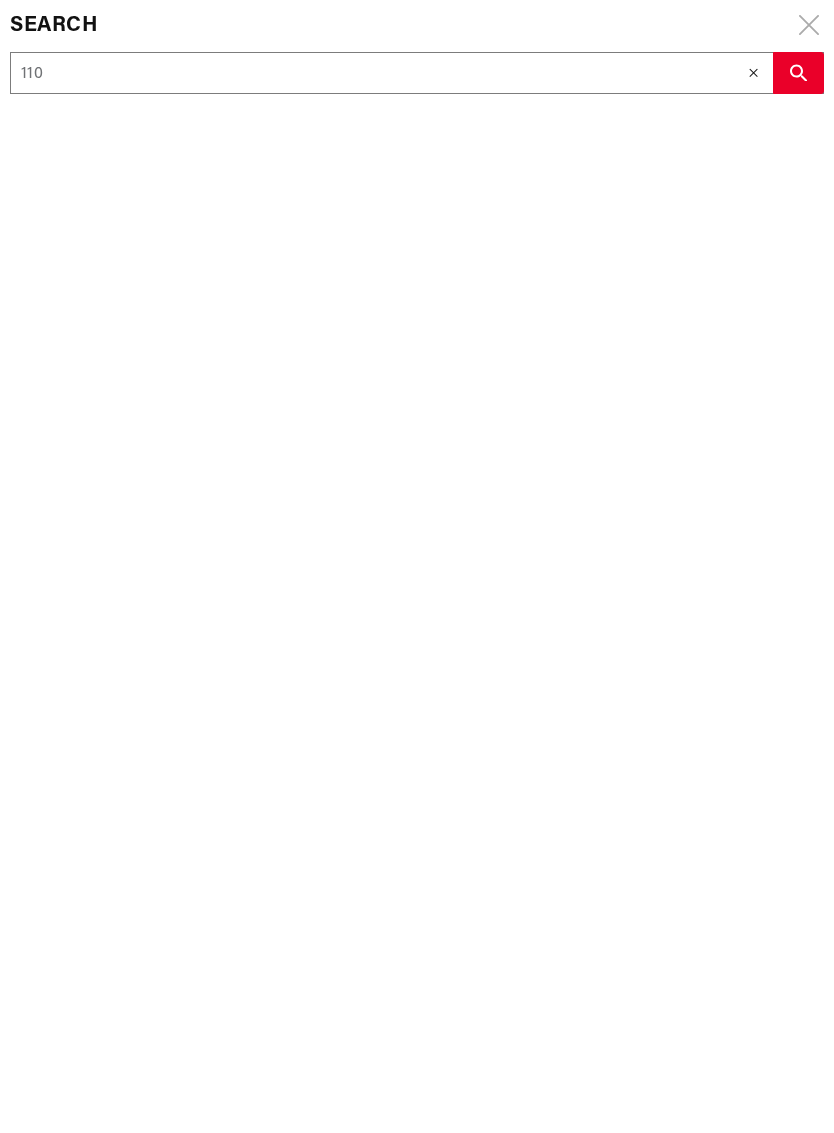 type on "110" 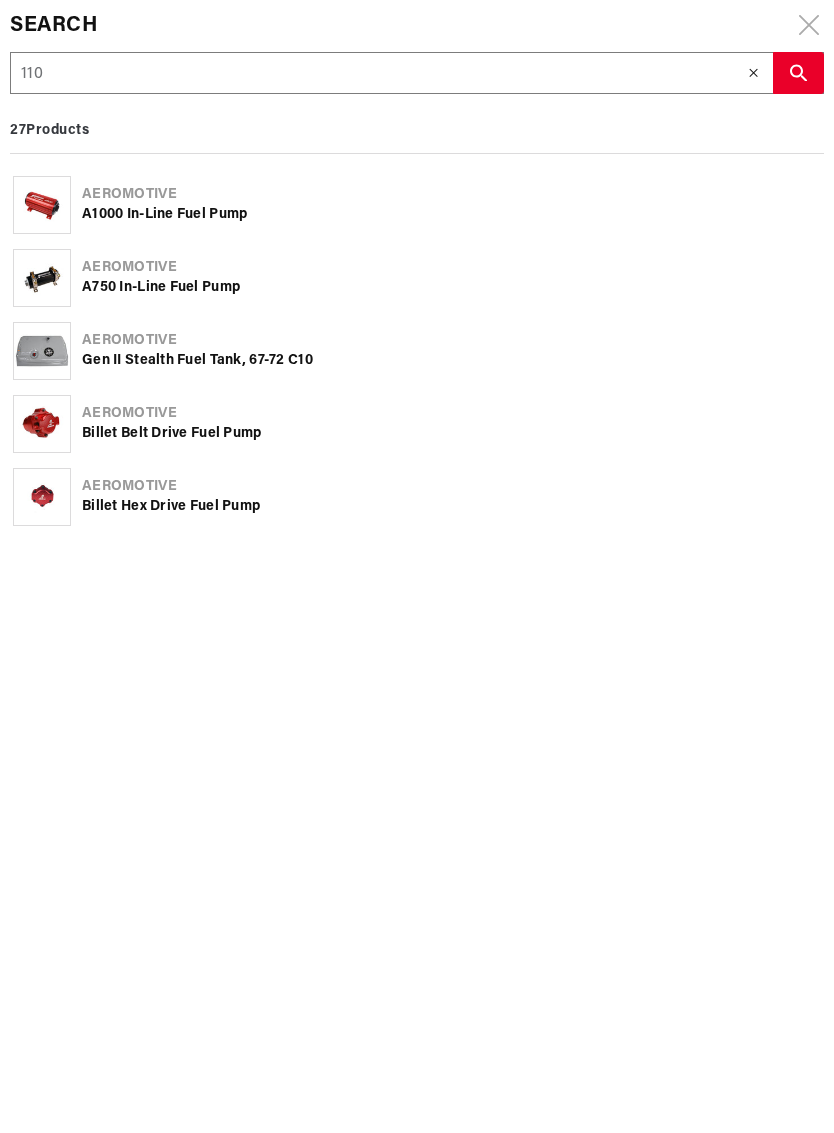 type on "1102" 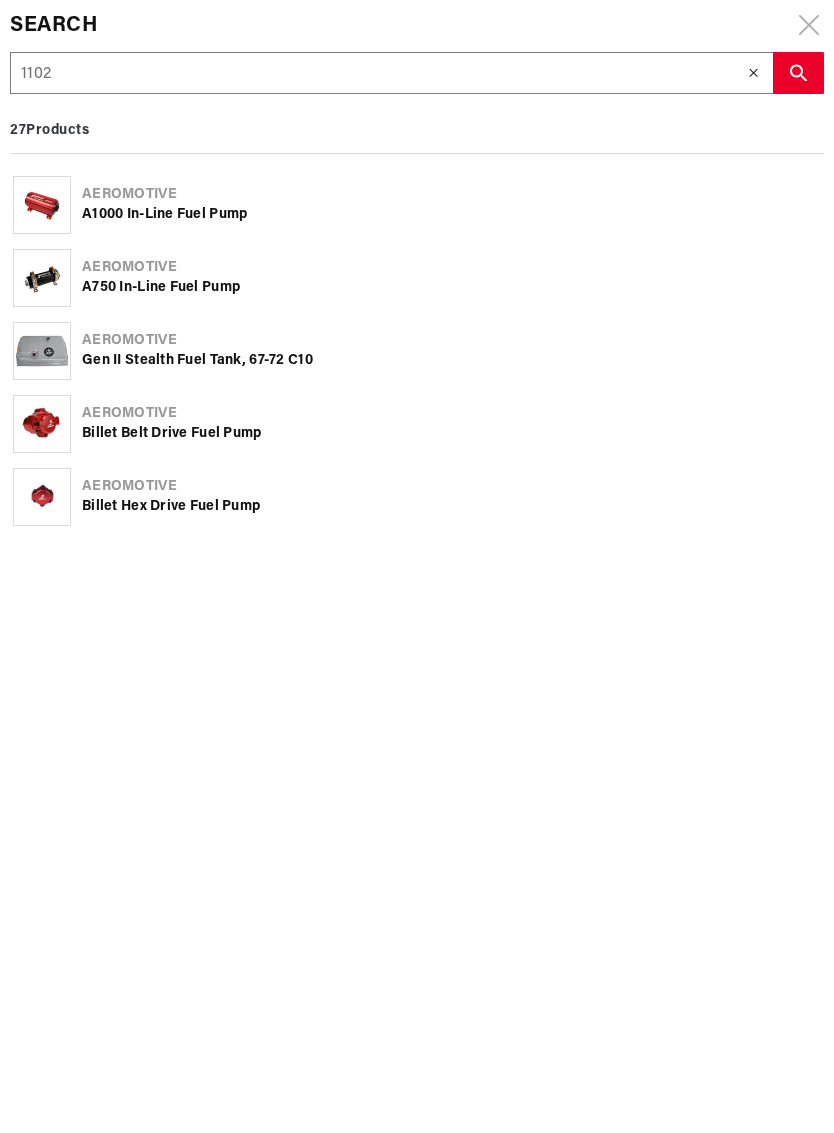 type on "1102" 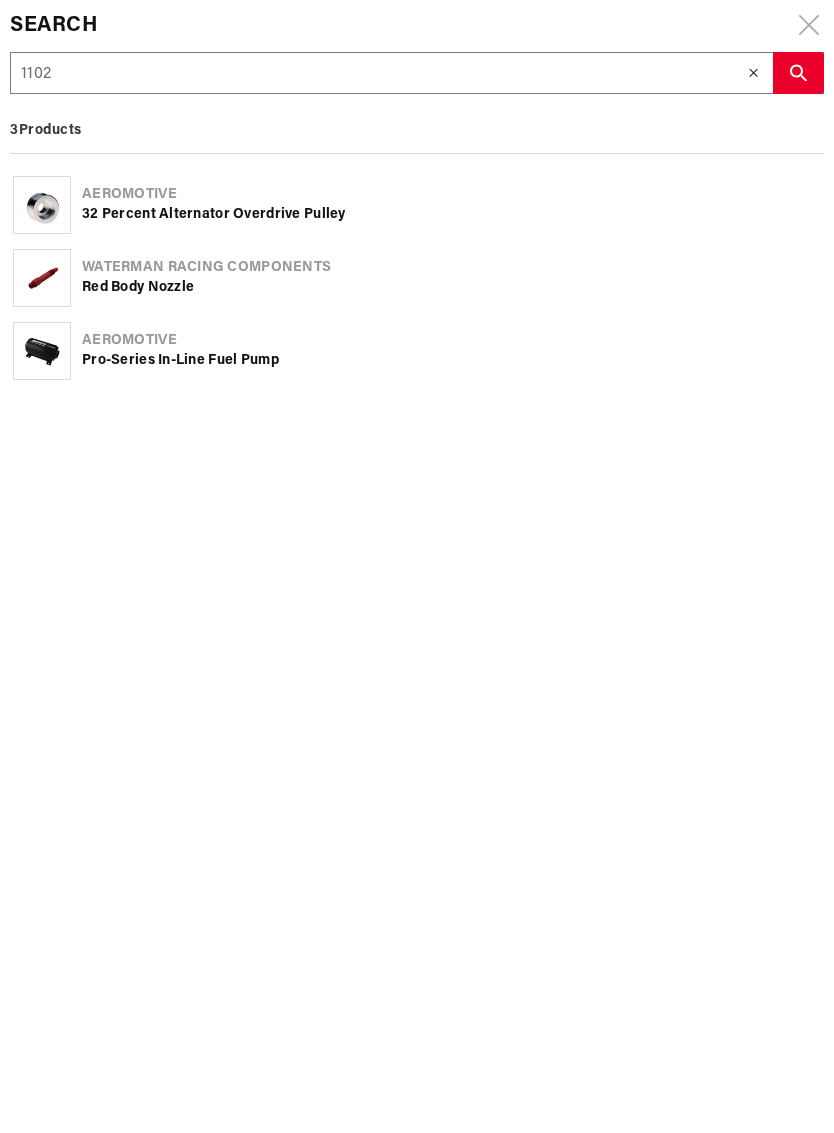 type on "11023" 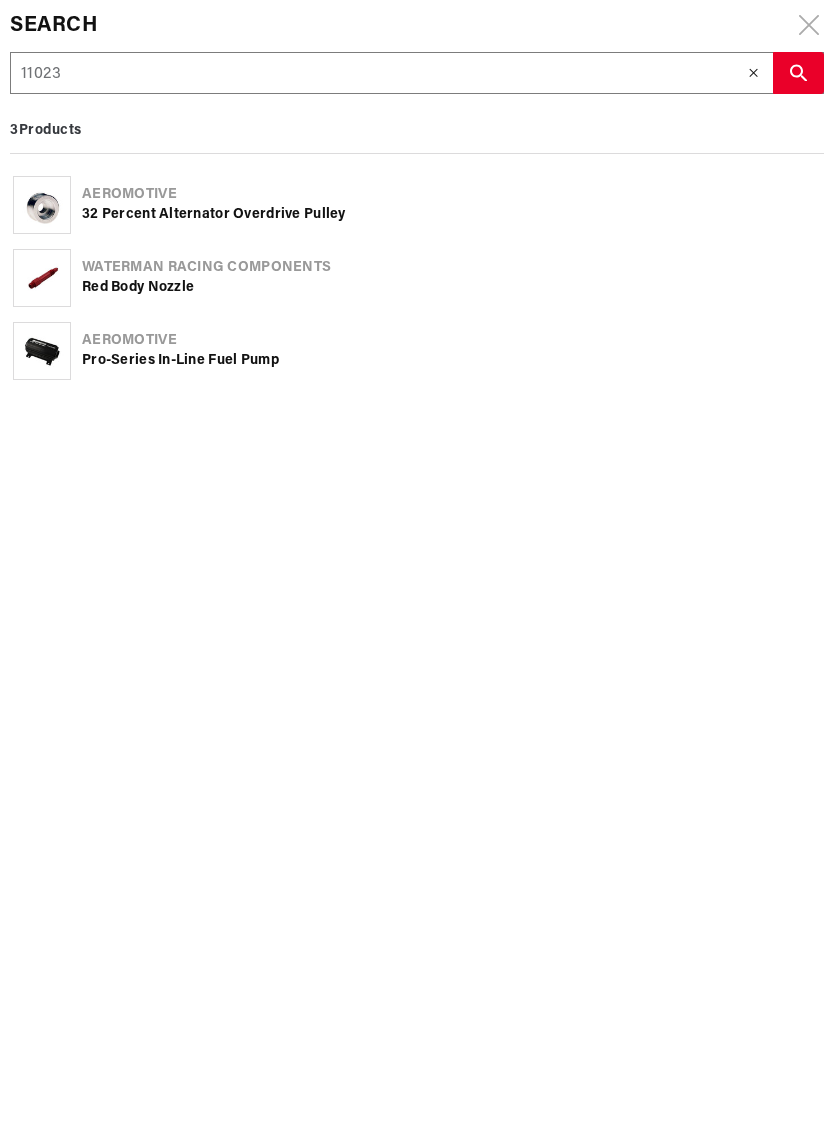 type on "11023" 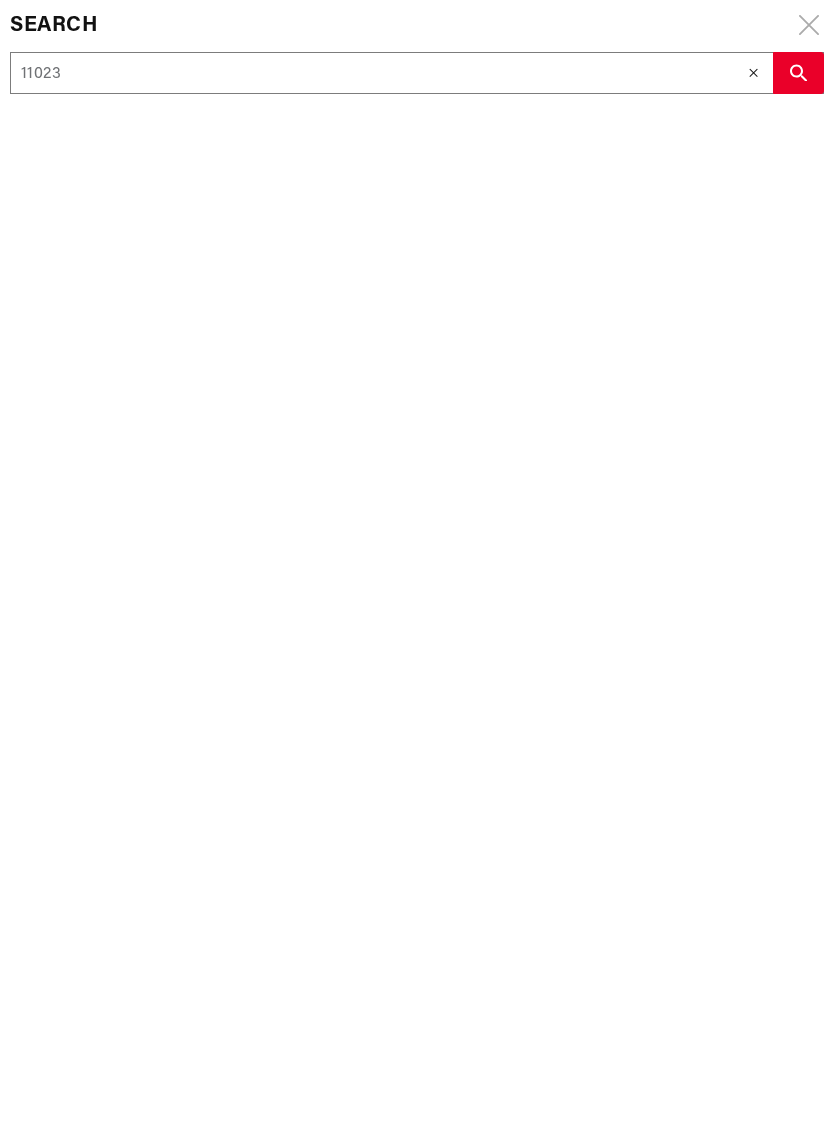 scroll, scrollTop: 0, scrollLeft: 0, axis: both 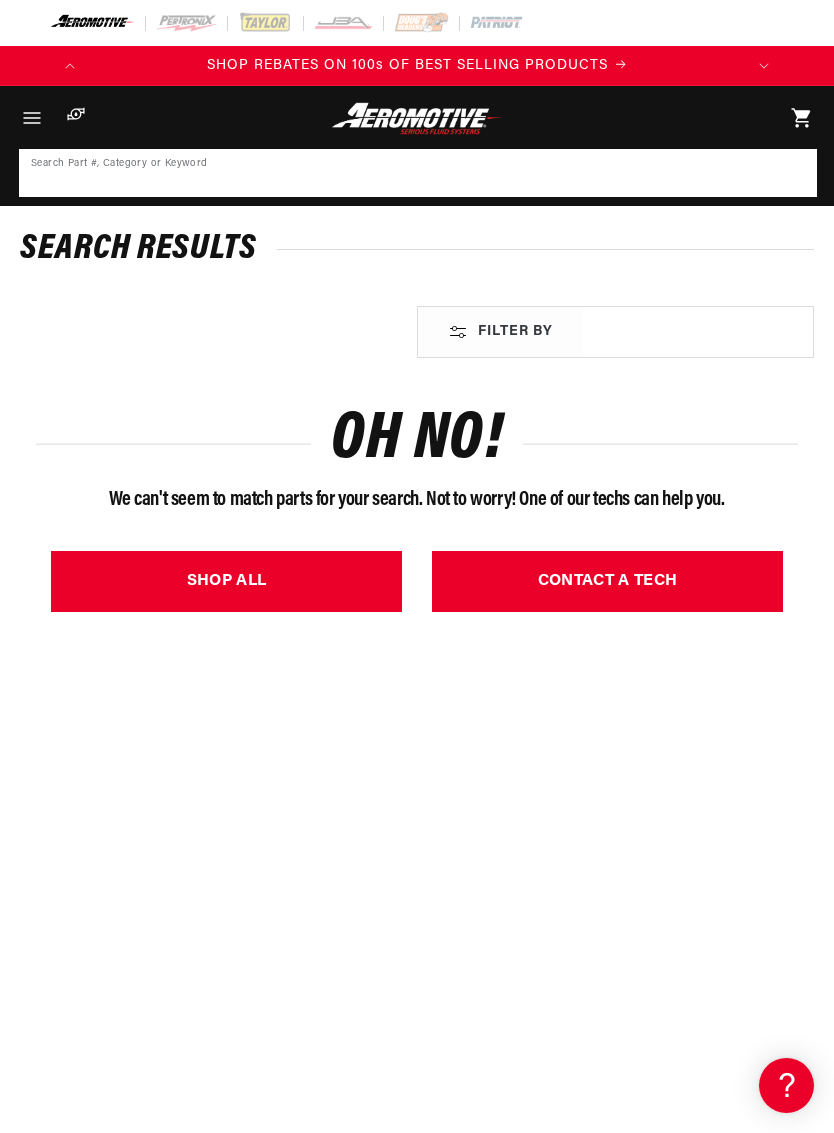 click at bounding box center (418, 173) 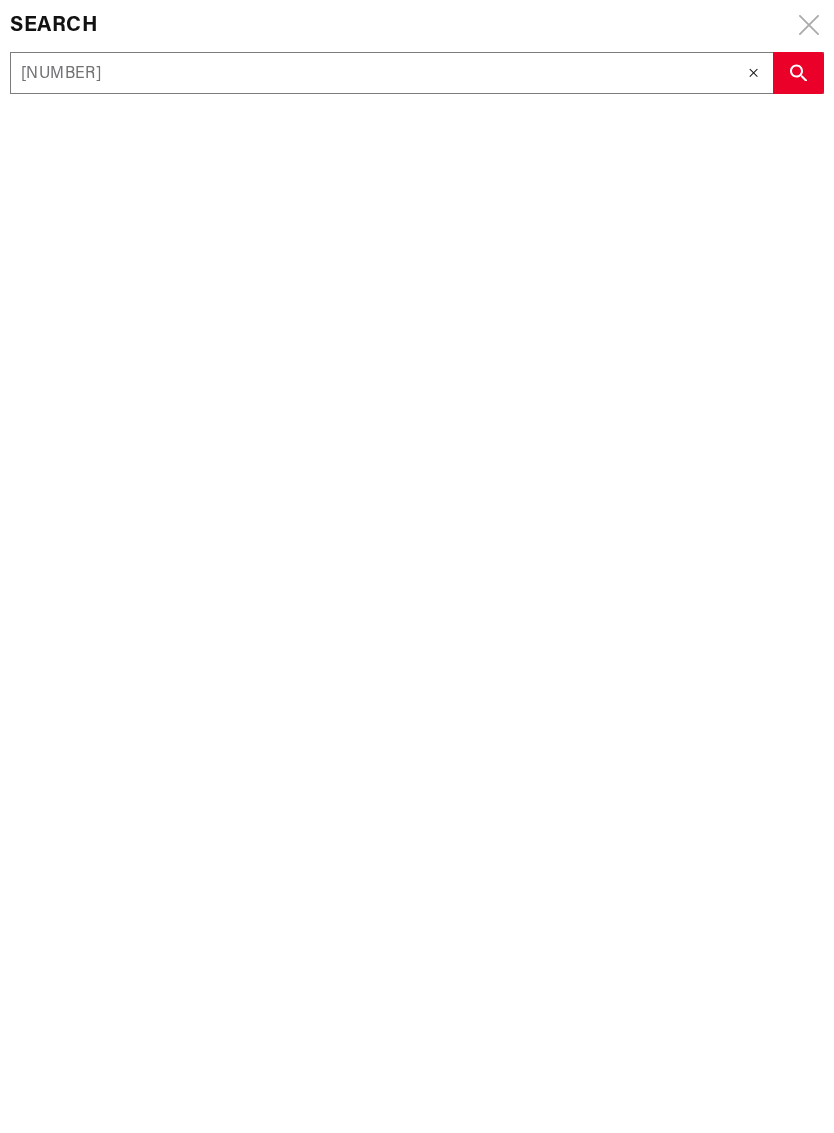 type on "1102" 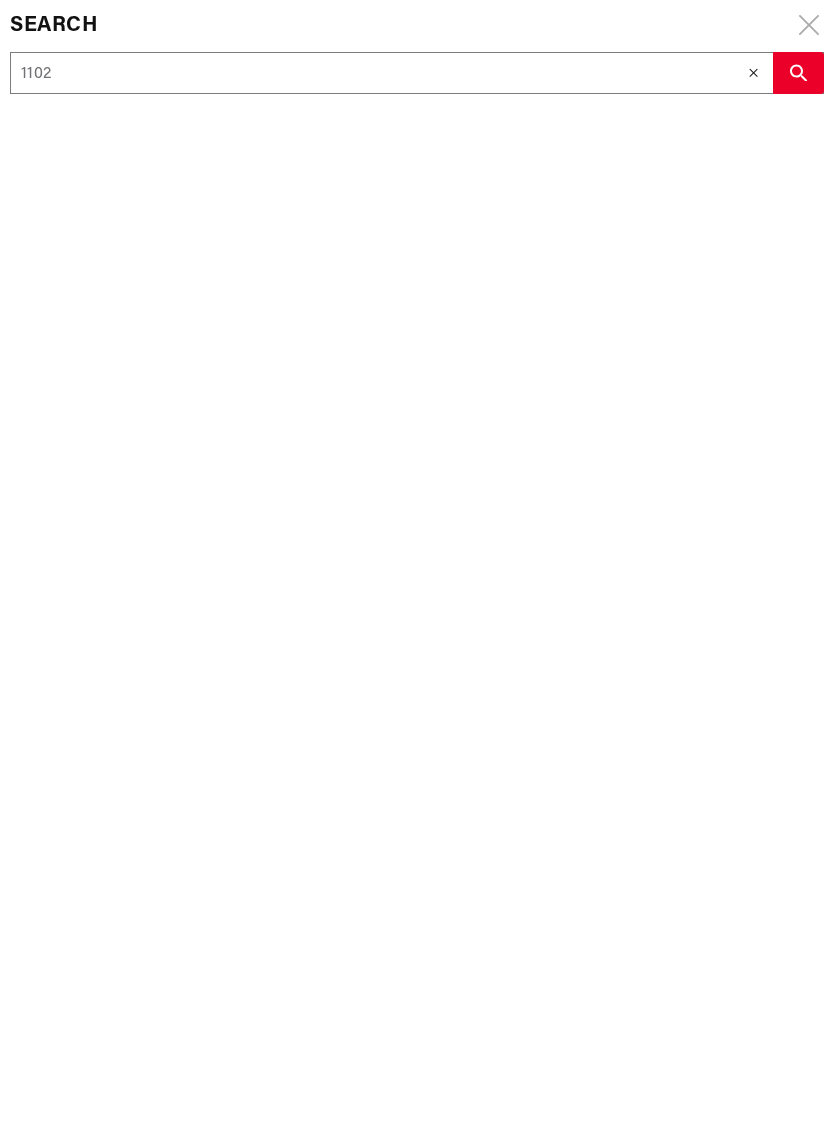 type on "1102" 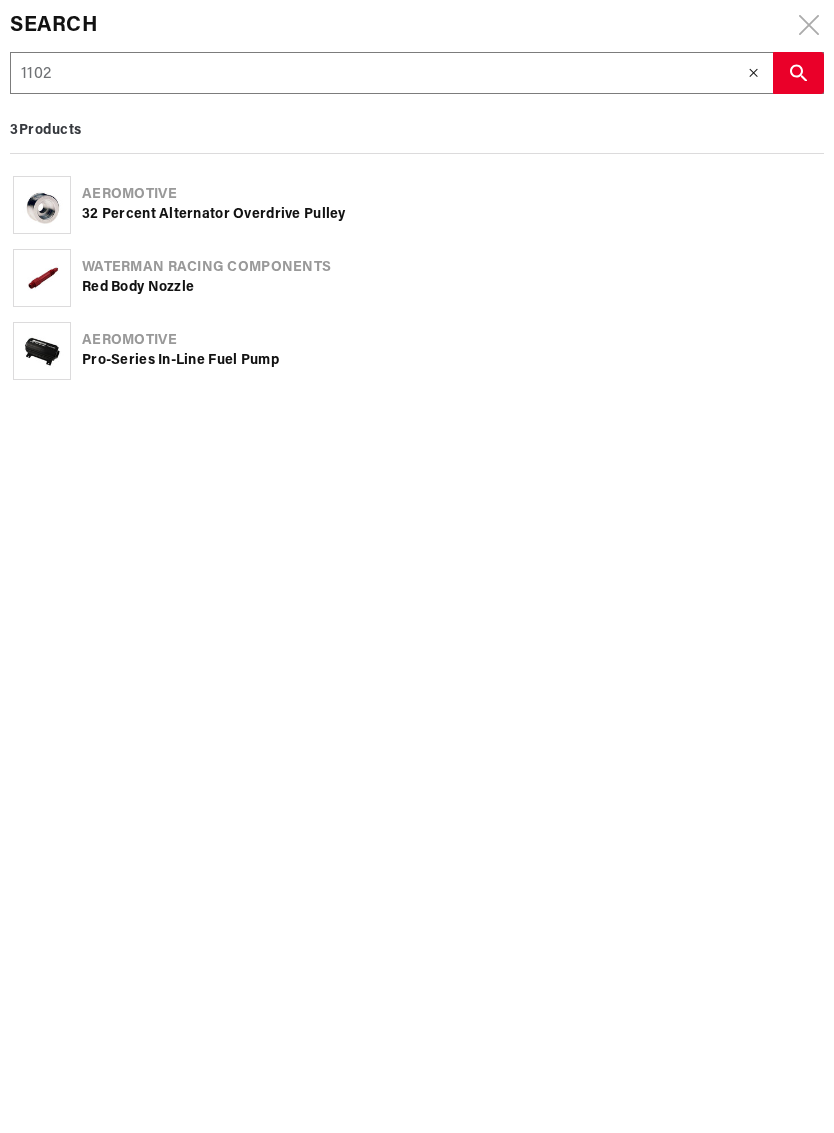 type on "110" 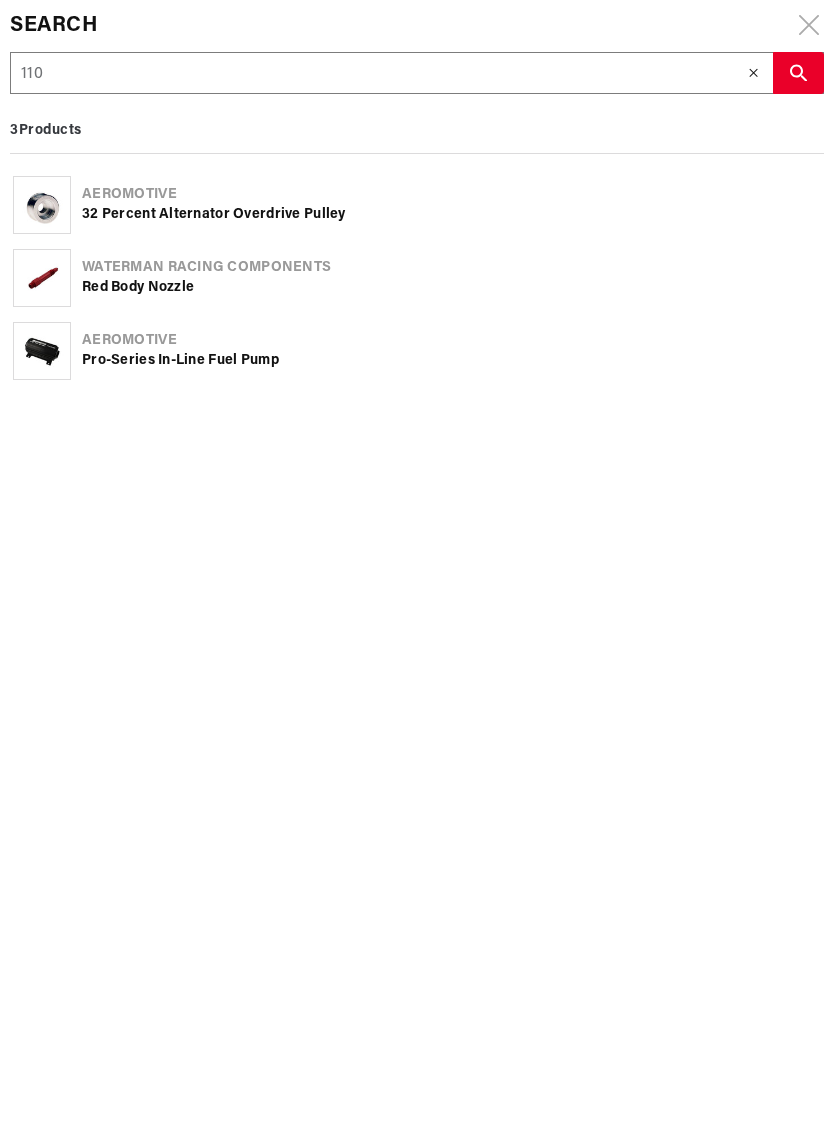 type on "110" 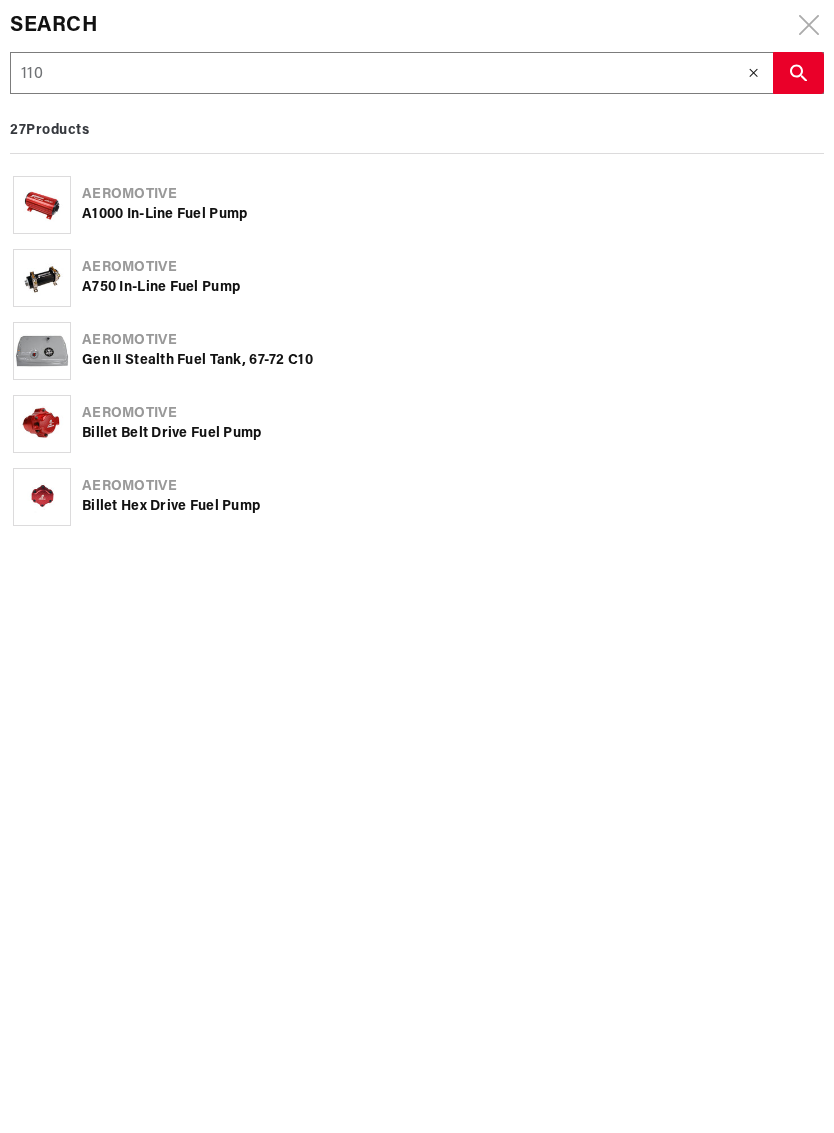 type on "11" 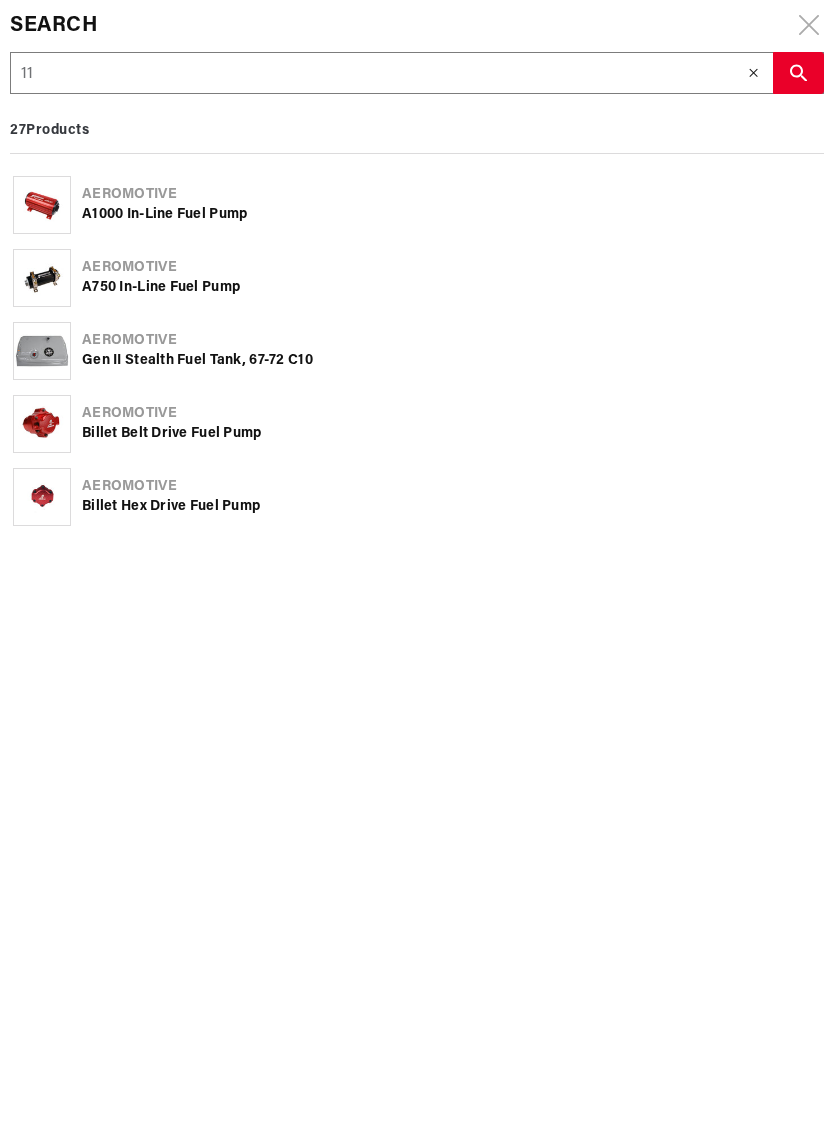 type on "11" 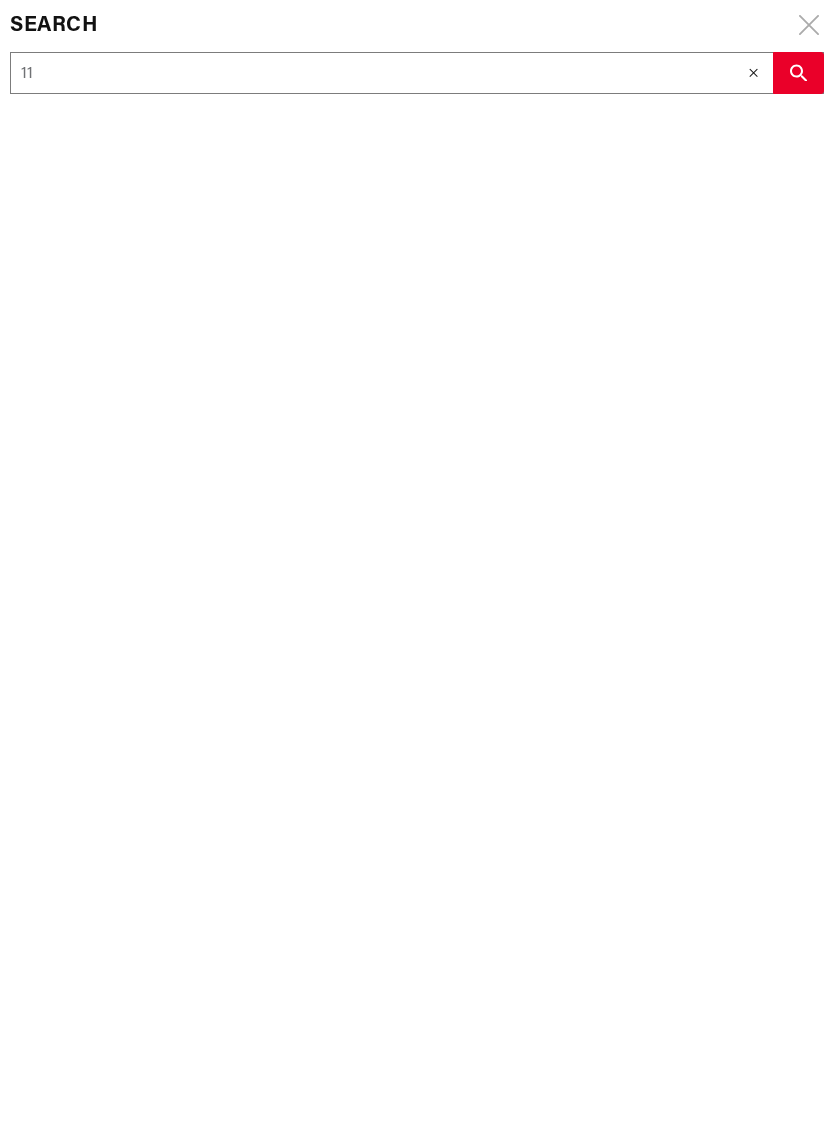 type on "1" 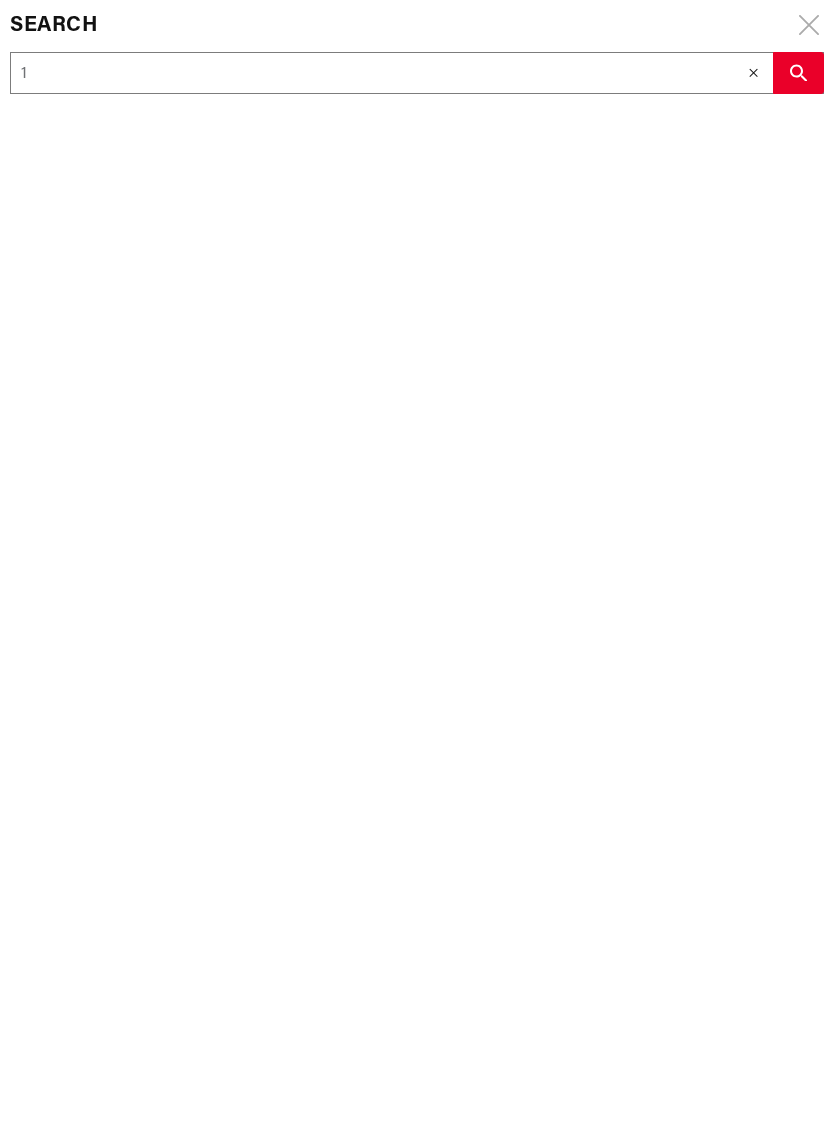 scroll, scrollTop: 0, scrollLeft: 654, axis: horizontal 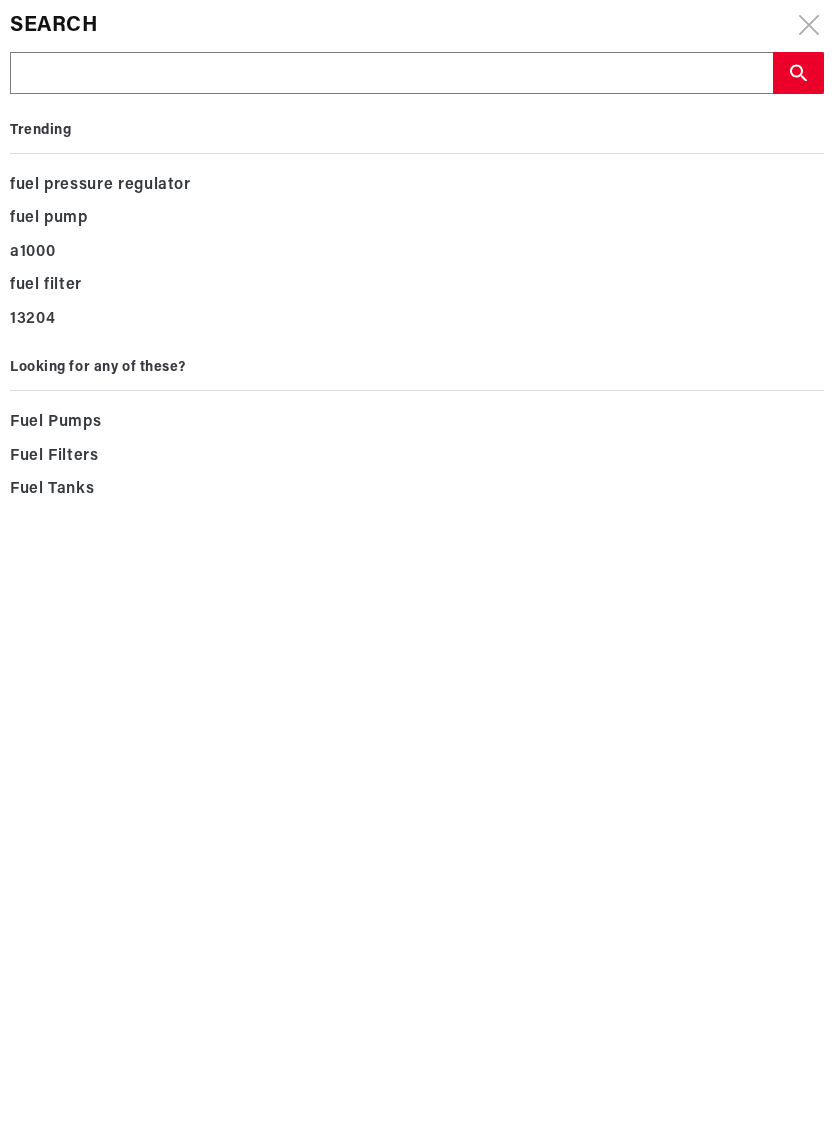 type on "F" 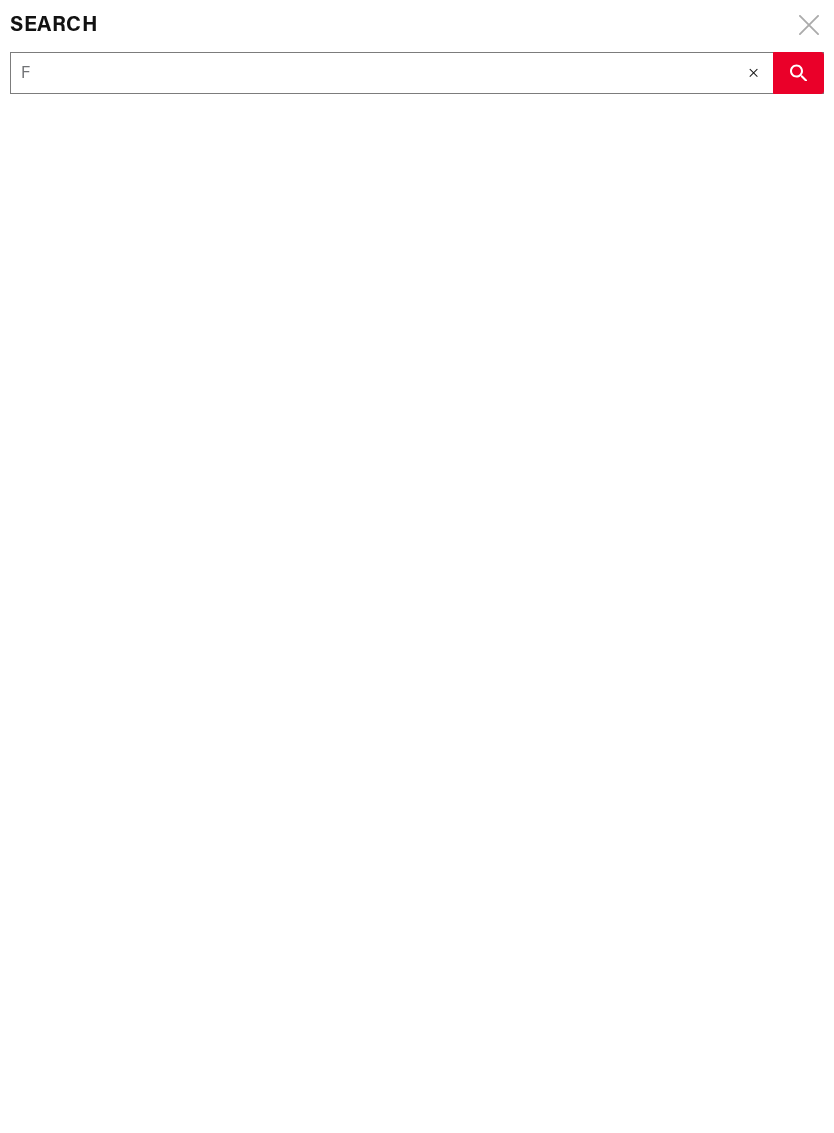 type on "Fu" 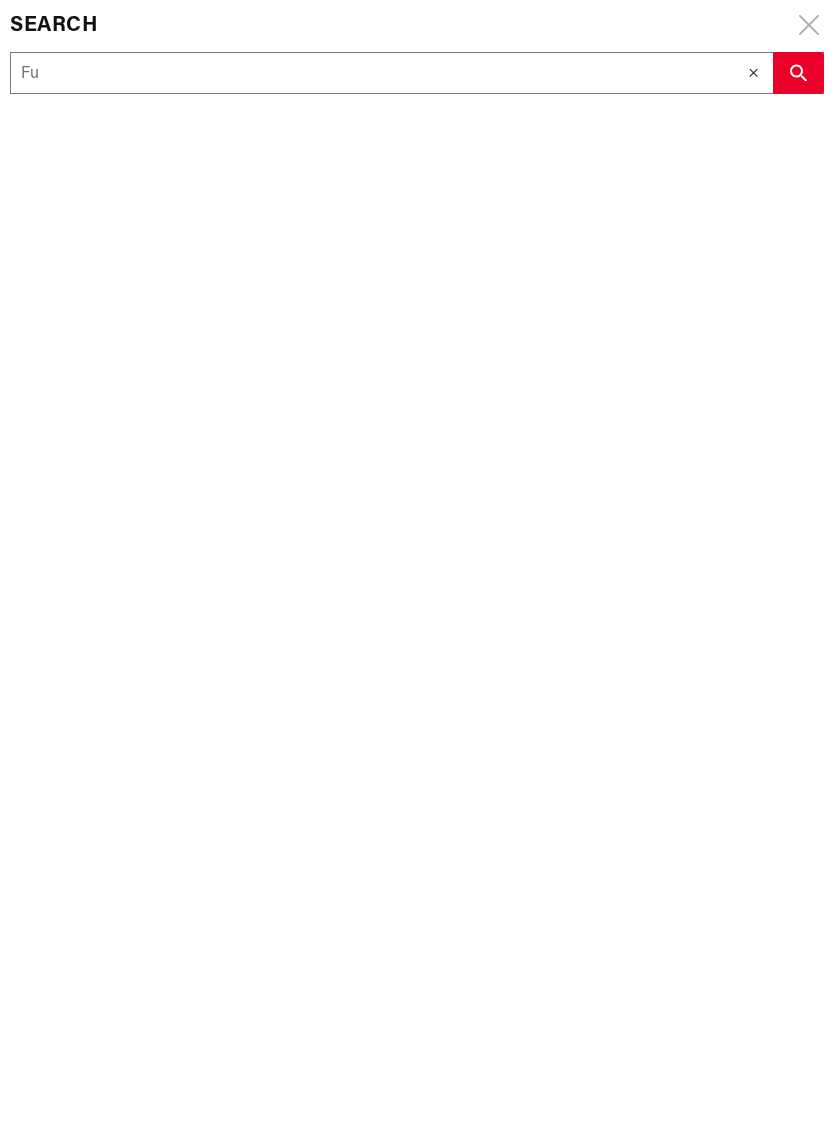 type on "Fu" 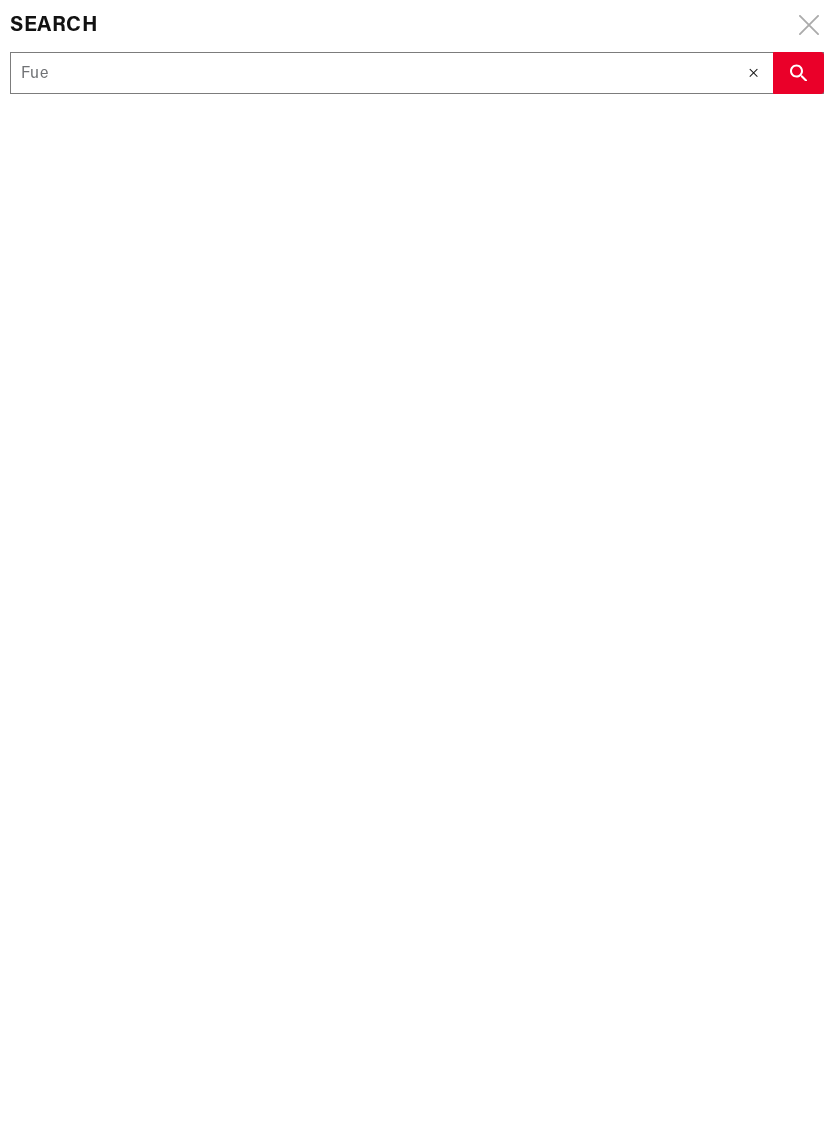 type on "Fue" 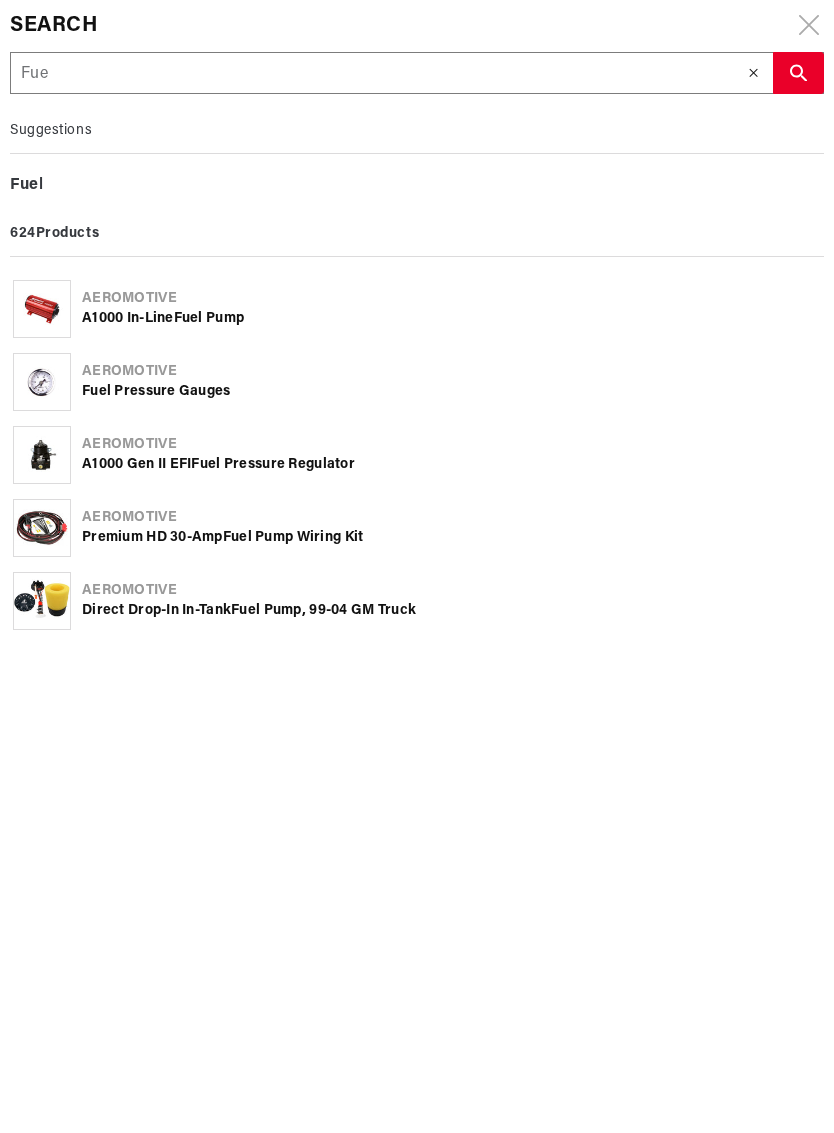type on "Fuel" 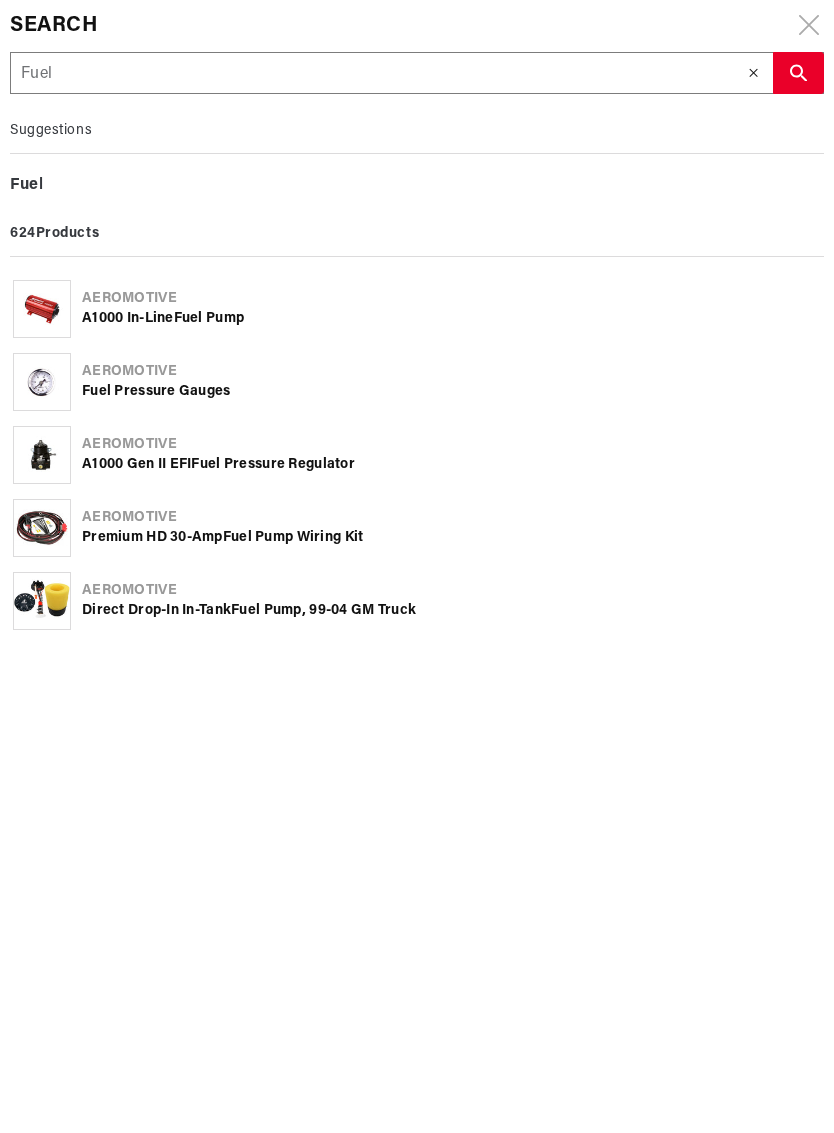 type on "Fuel" 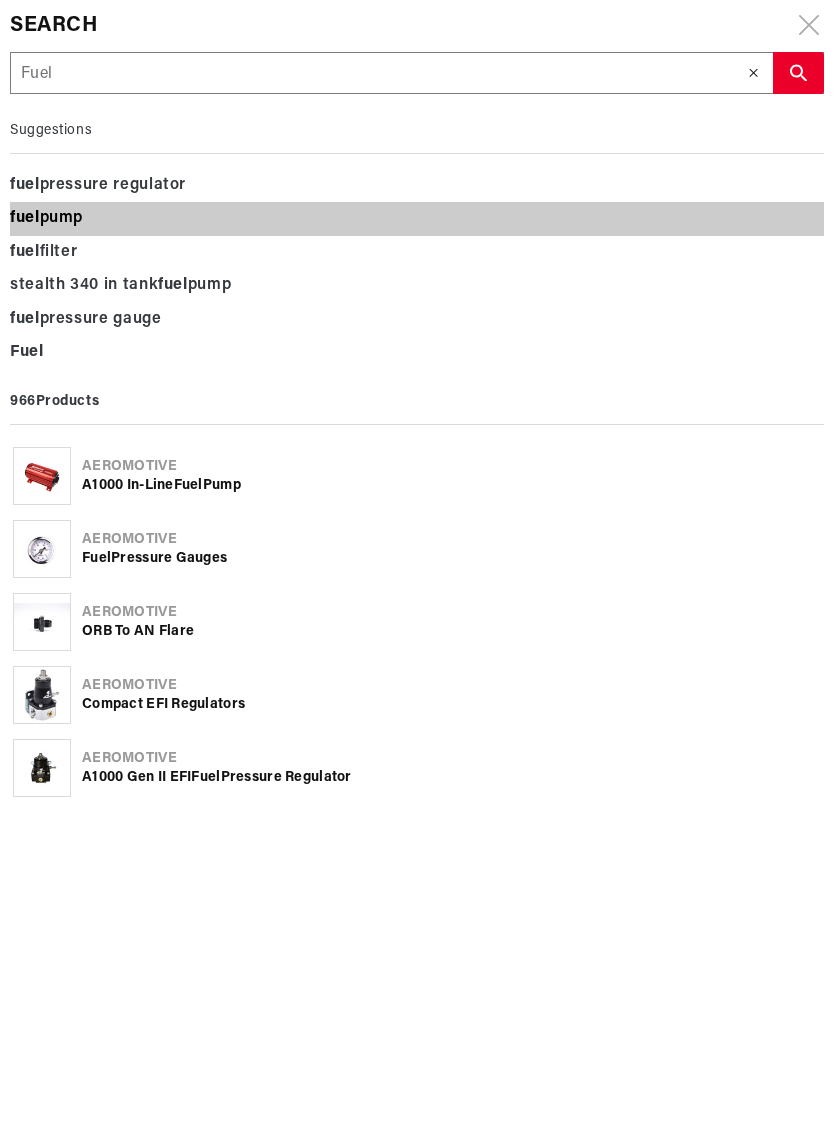click on "fuel" at bounding box center (25, 218) 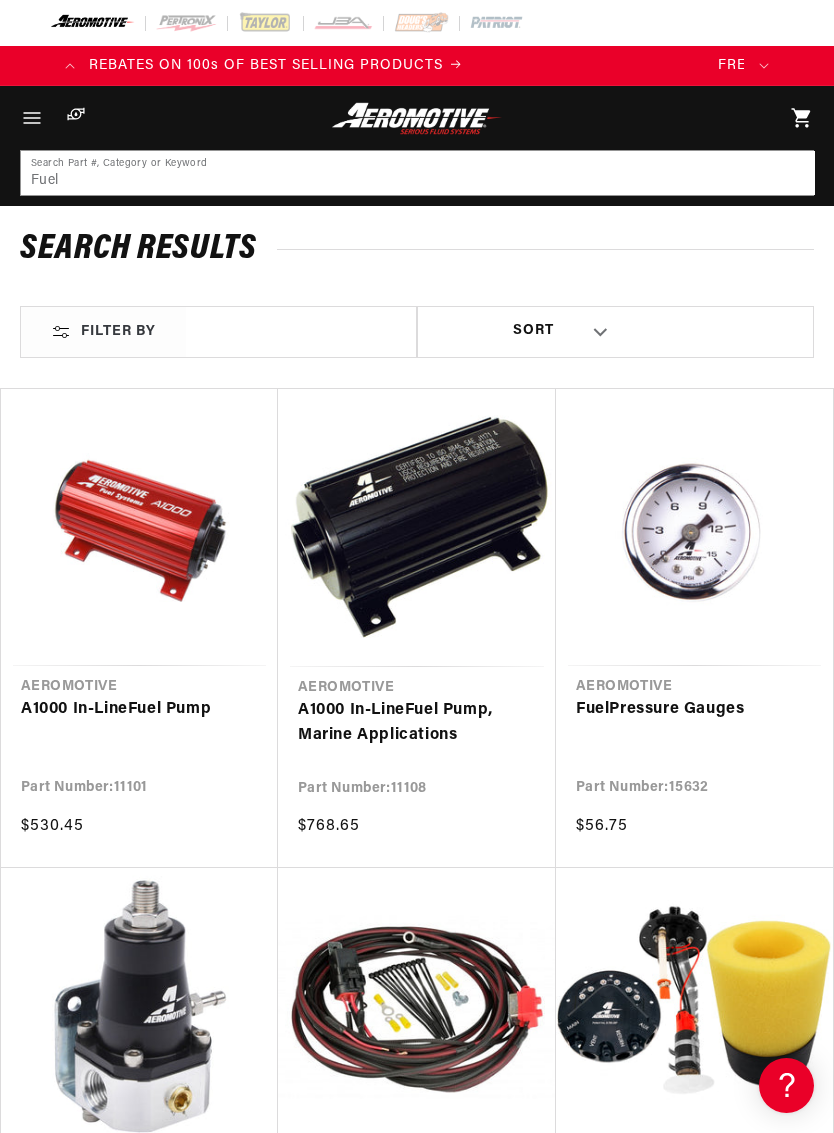 scroll, scrollTop: 0, scrollLeft: 0, axis: both 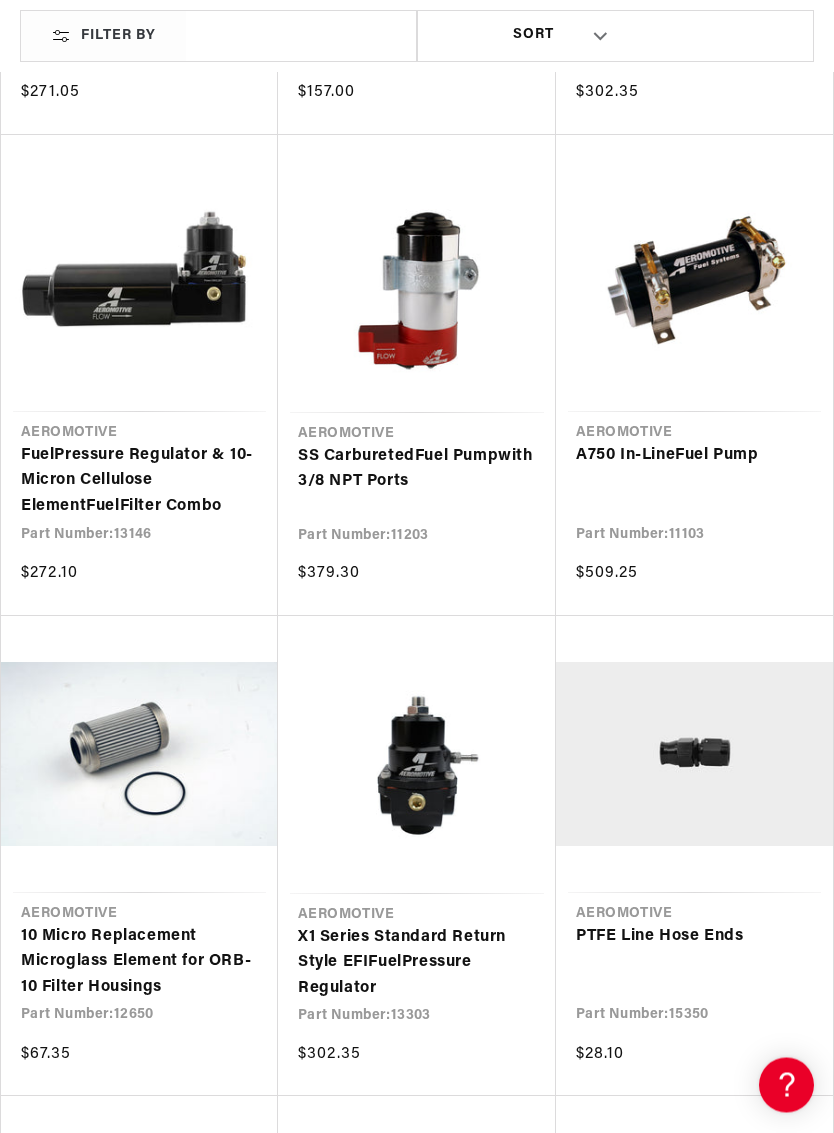 click on "SS Carbureted  Fuel   Pump  with 3/8 NPT Ports" at bounding box center (417, 470) 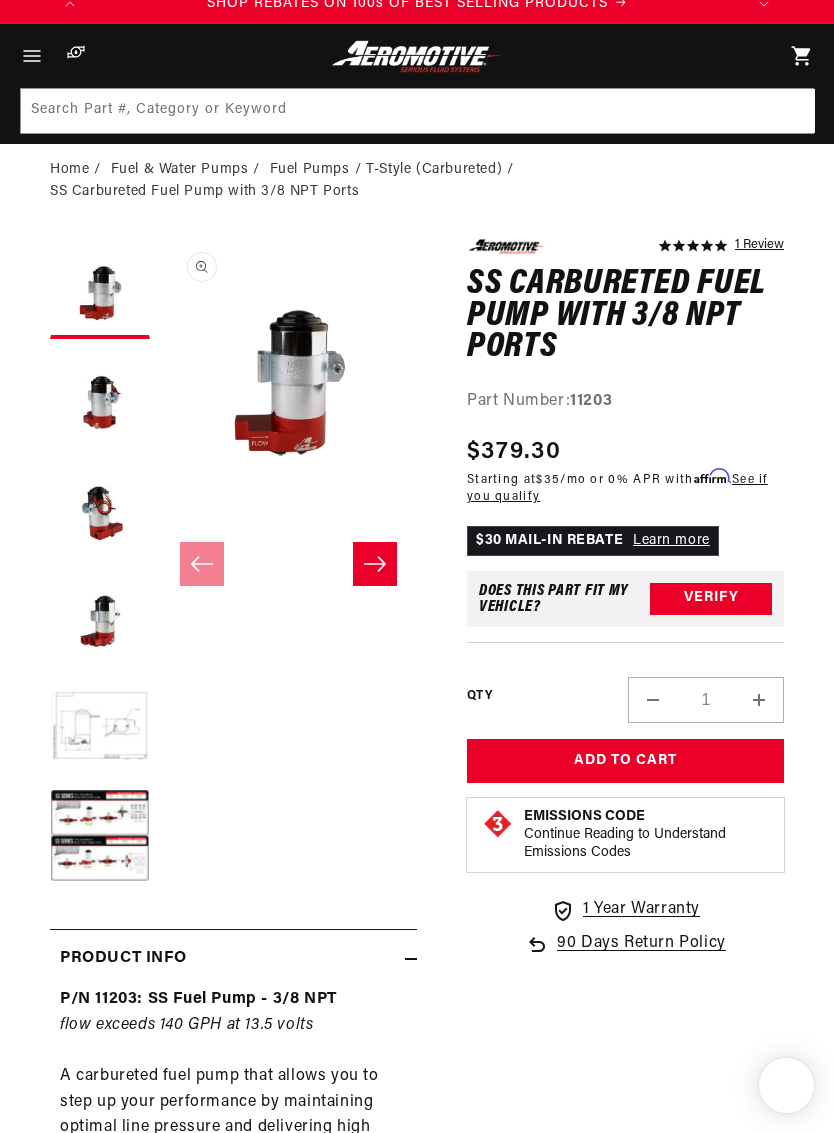 scroll, scrollTop: 162, scrollLeft: 0, axis: vertical 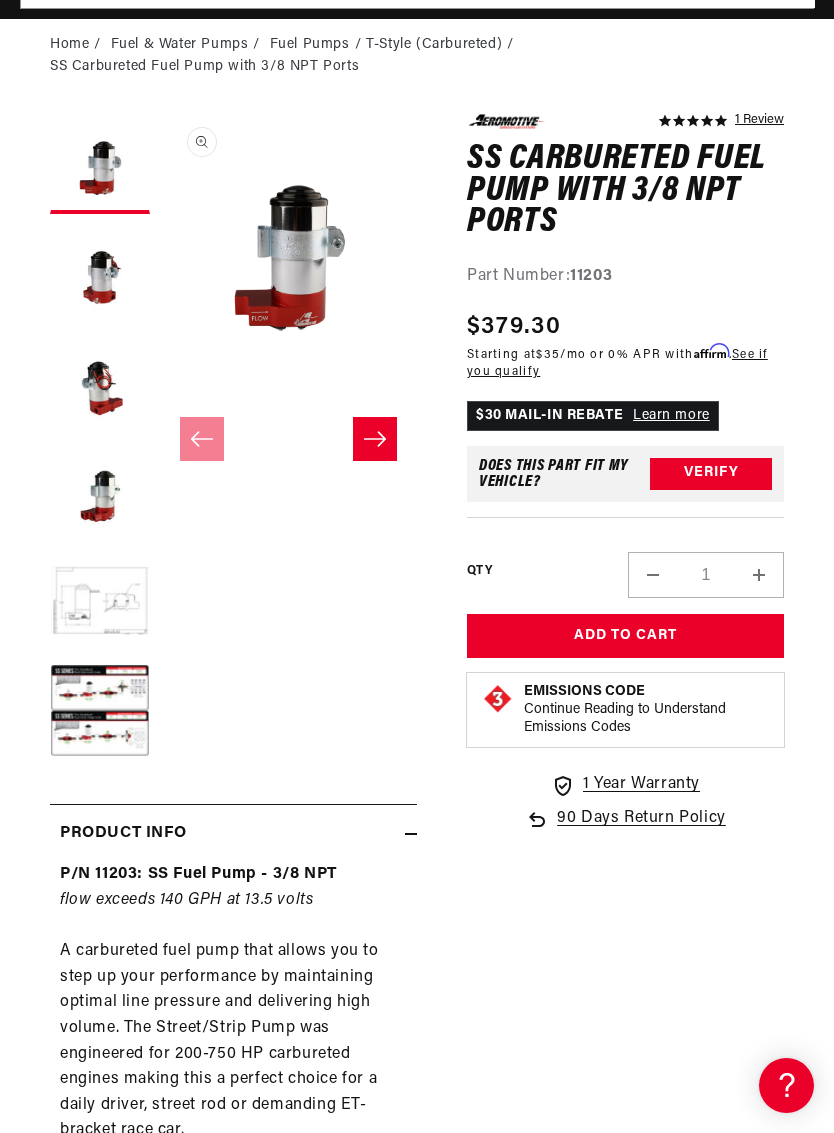 click at bounding box center [100, 604] 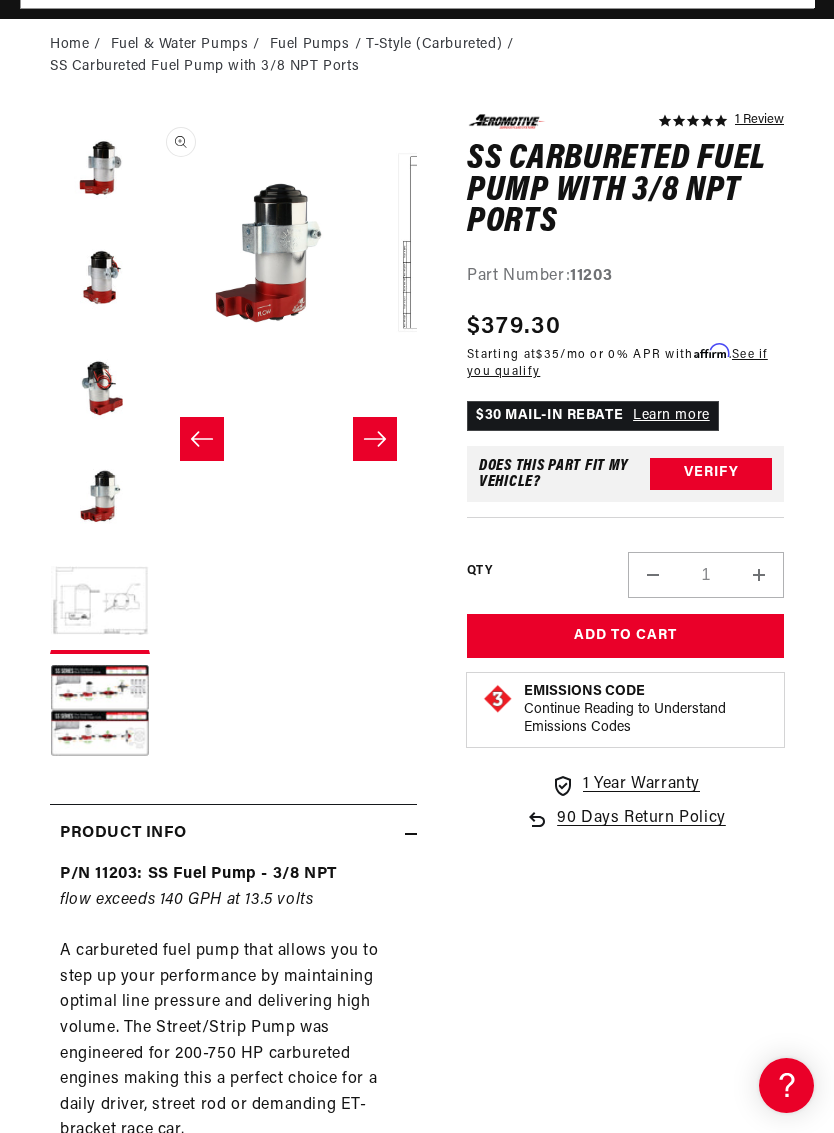 scroll, scrollTop: 0, scrollLeft: 1028, axis: horizontal 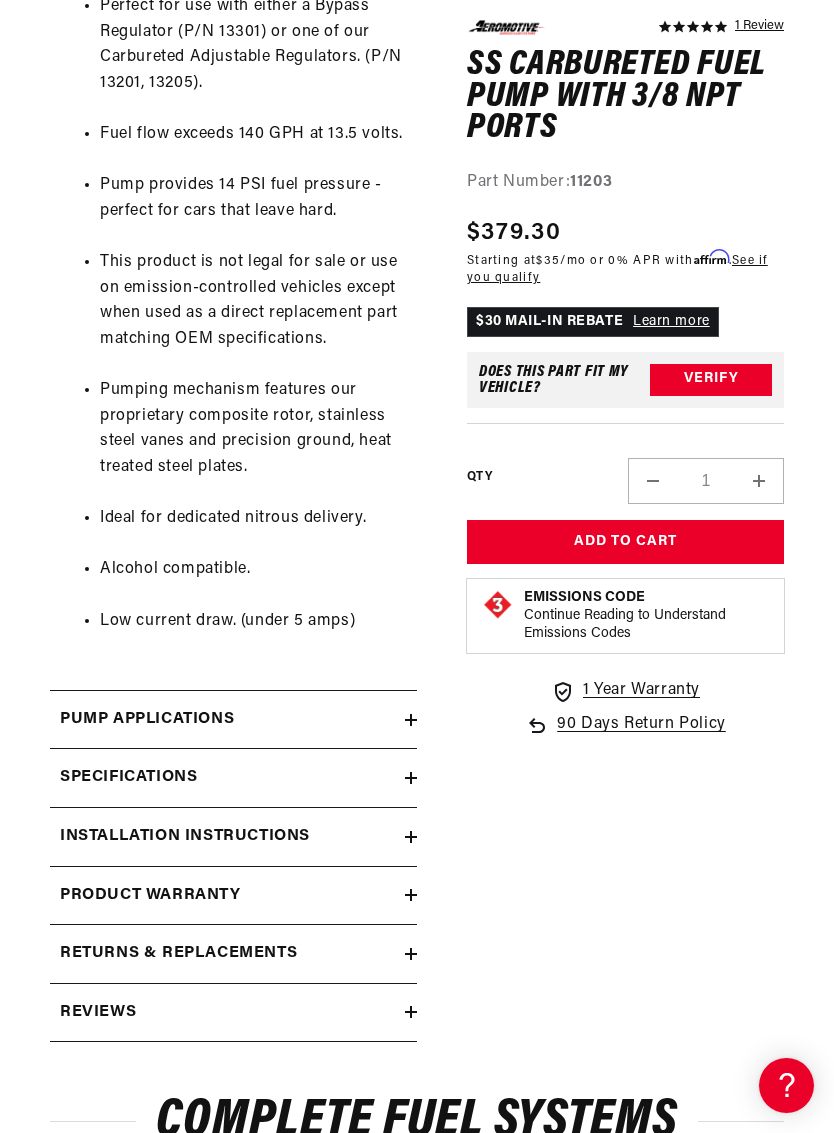 click on "Installation Instructions" at bounding box center (185, 837) 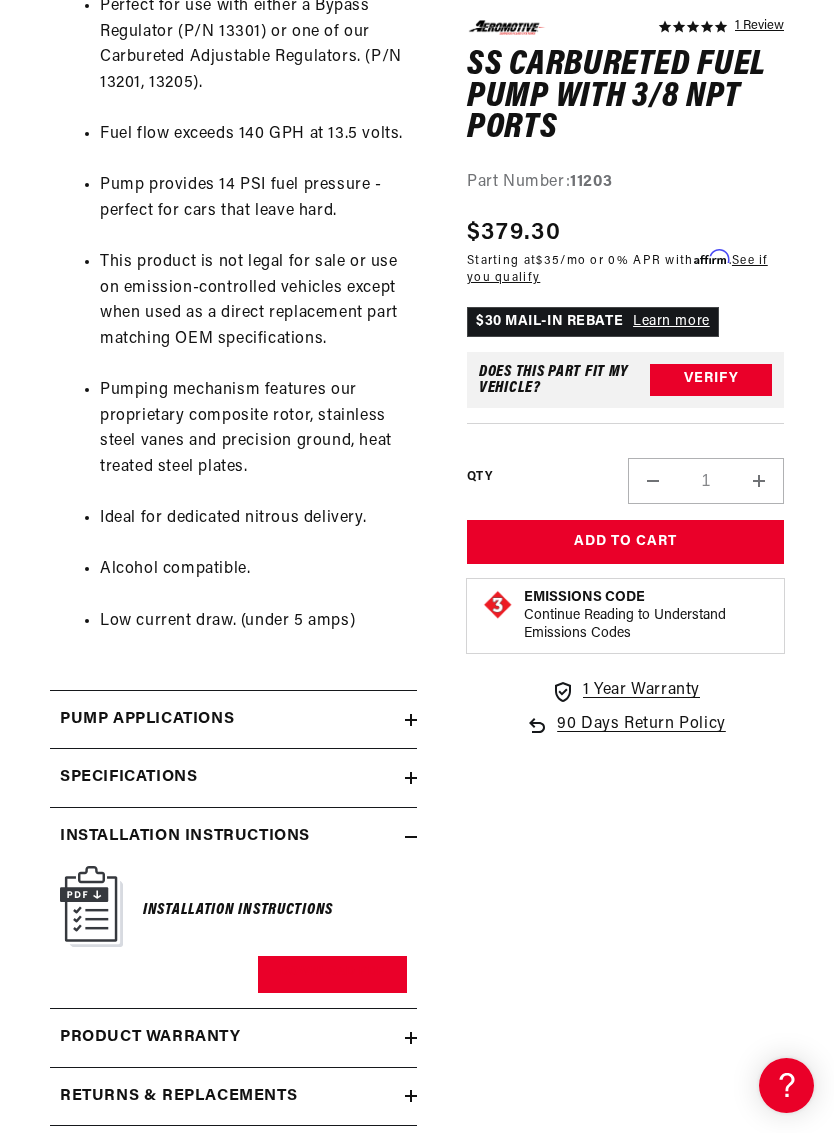 scroll, scrollTop: 0, scrollLeft: 654, axis: horizontal 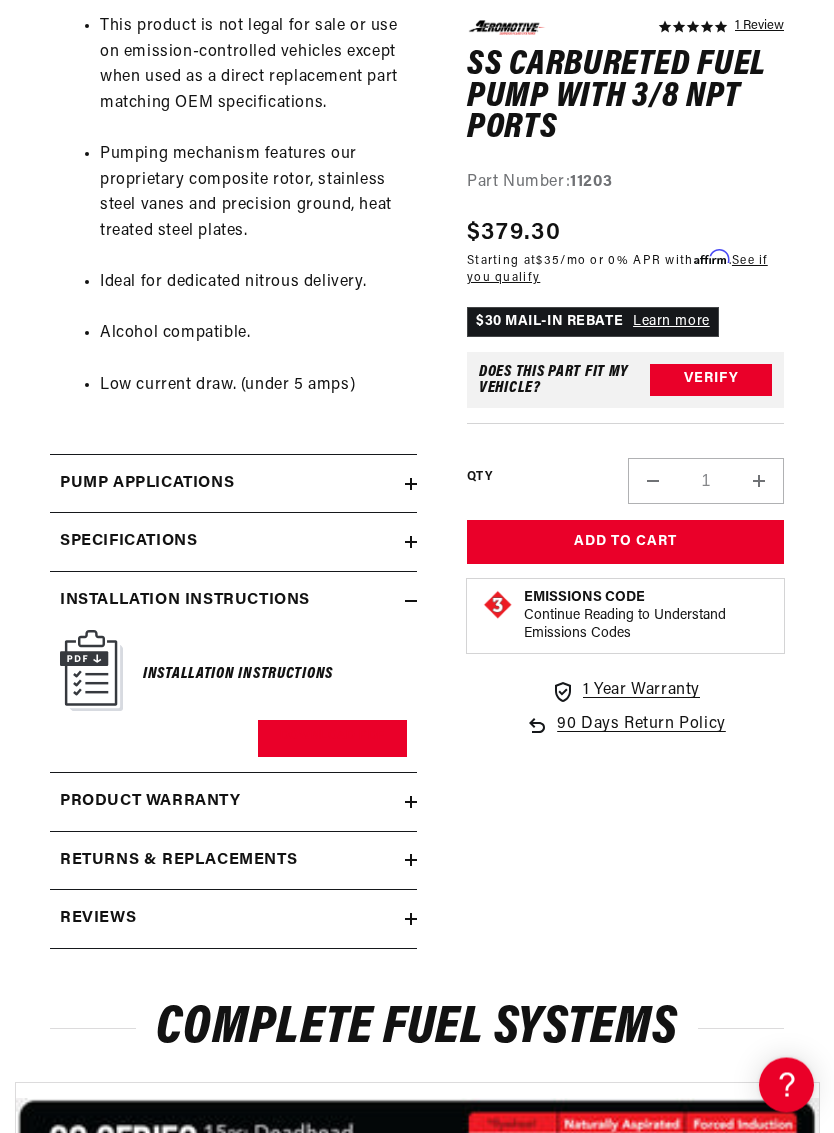 click at bounding box center (91, 671) 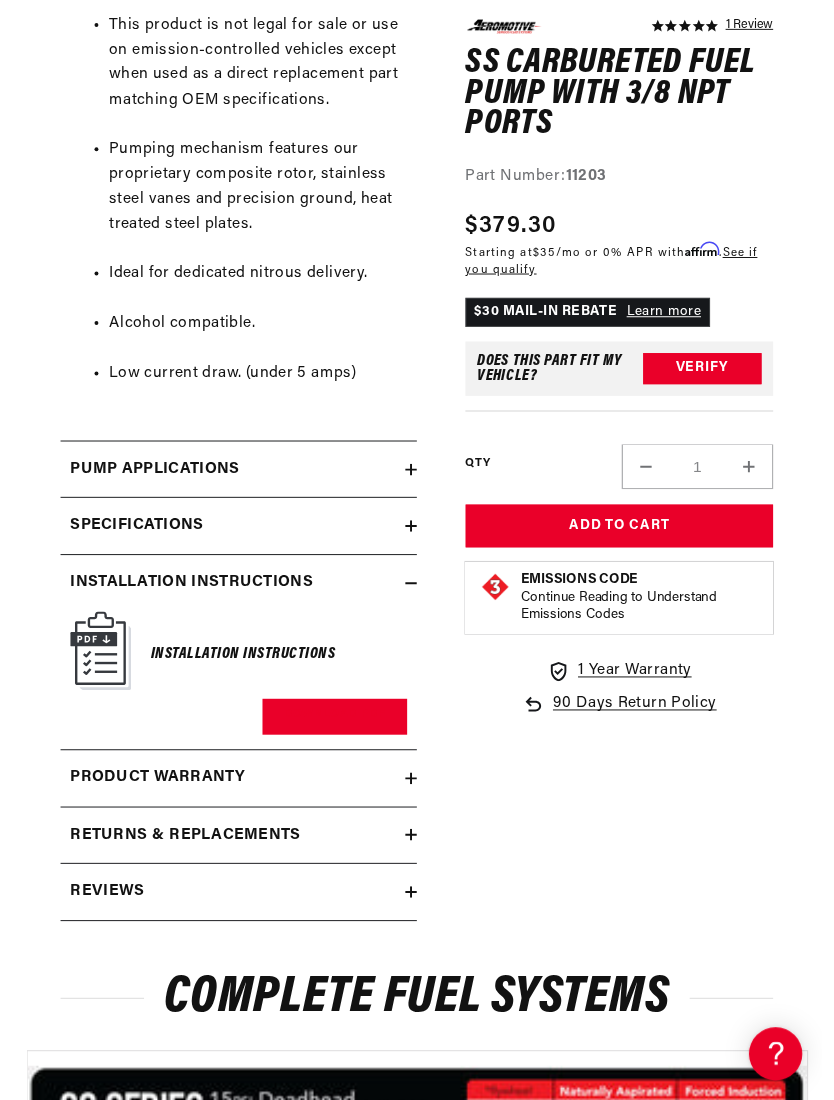 scroll, scrollTop: 0, scrollLeft: 0, axis: both 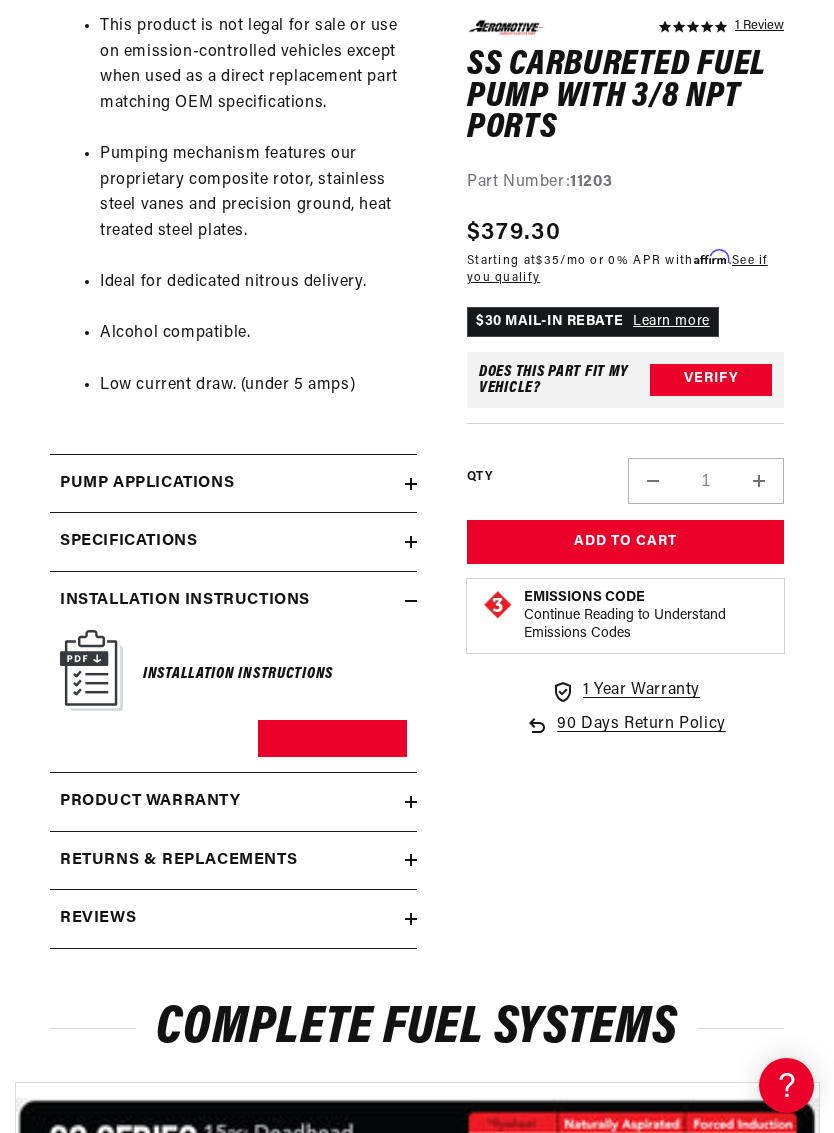 click on "Download PDF" at bounding box center [332, 738] 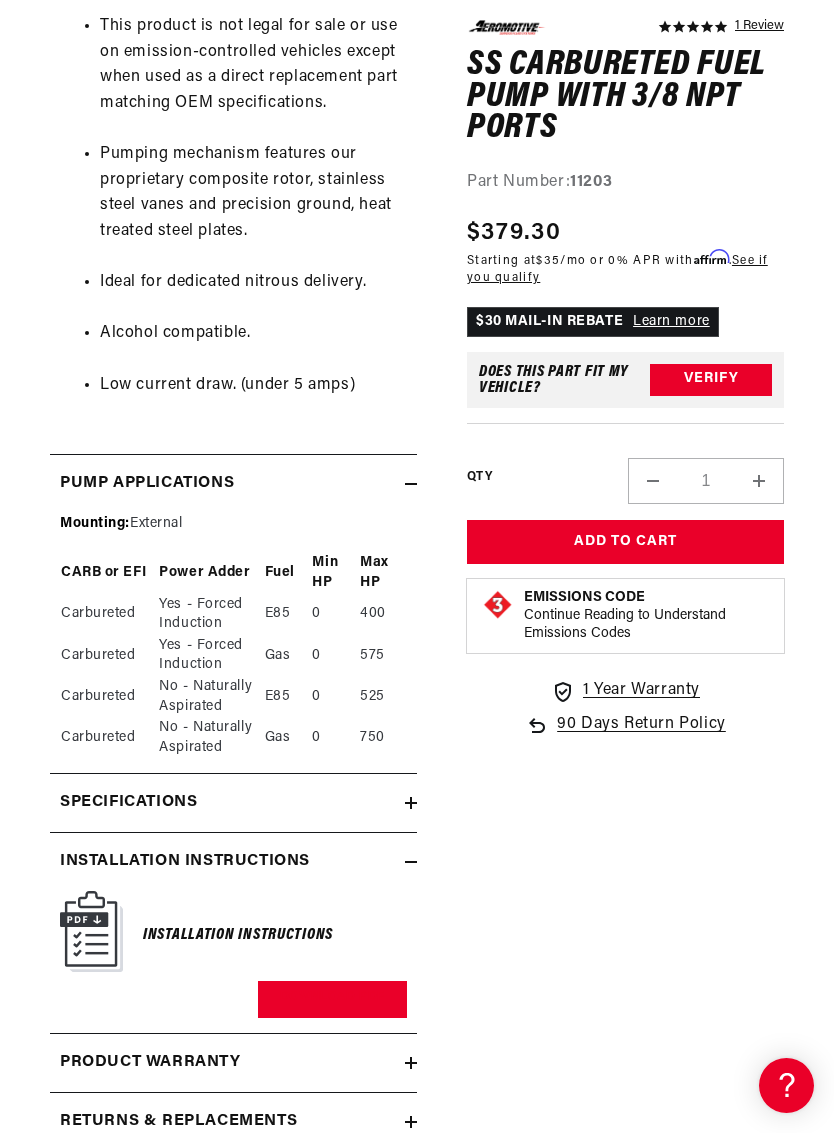 scroll, scrollTop: 0, scrollLeft: 0, axis: both 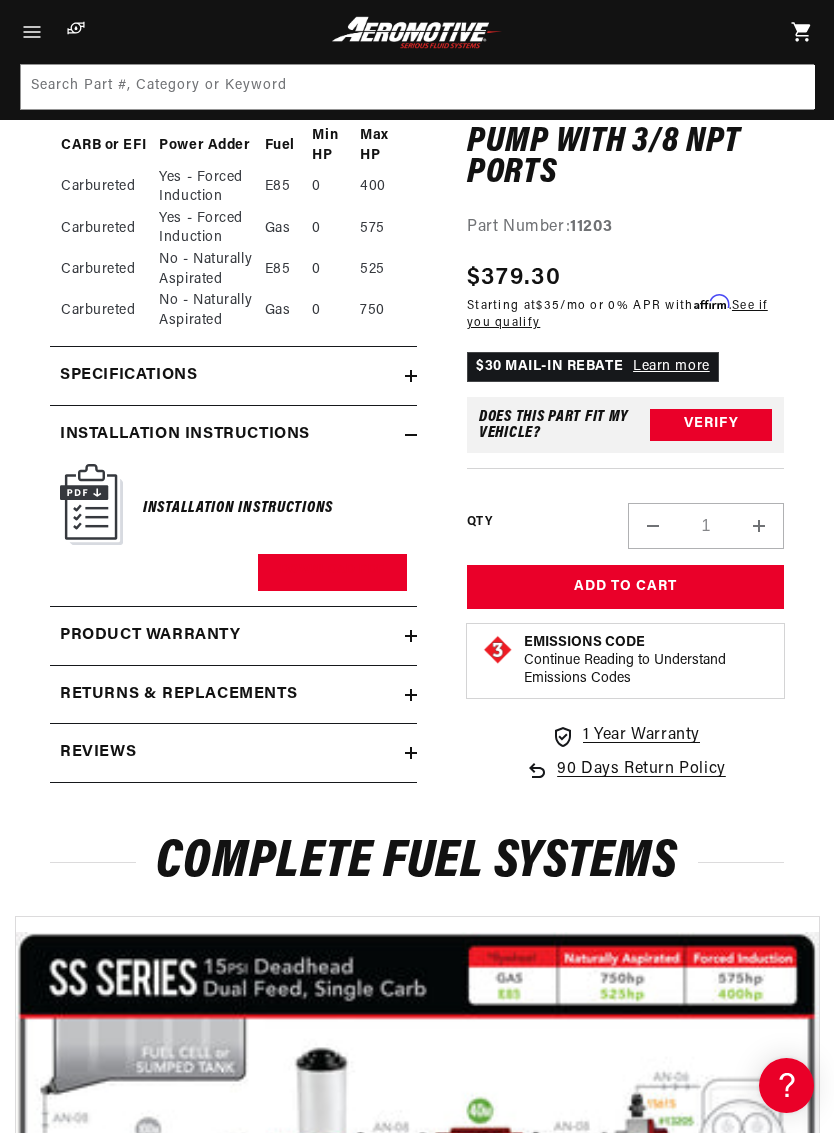 click on "Specifications" at bounding box center [128, 376] 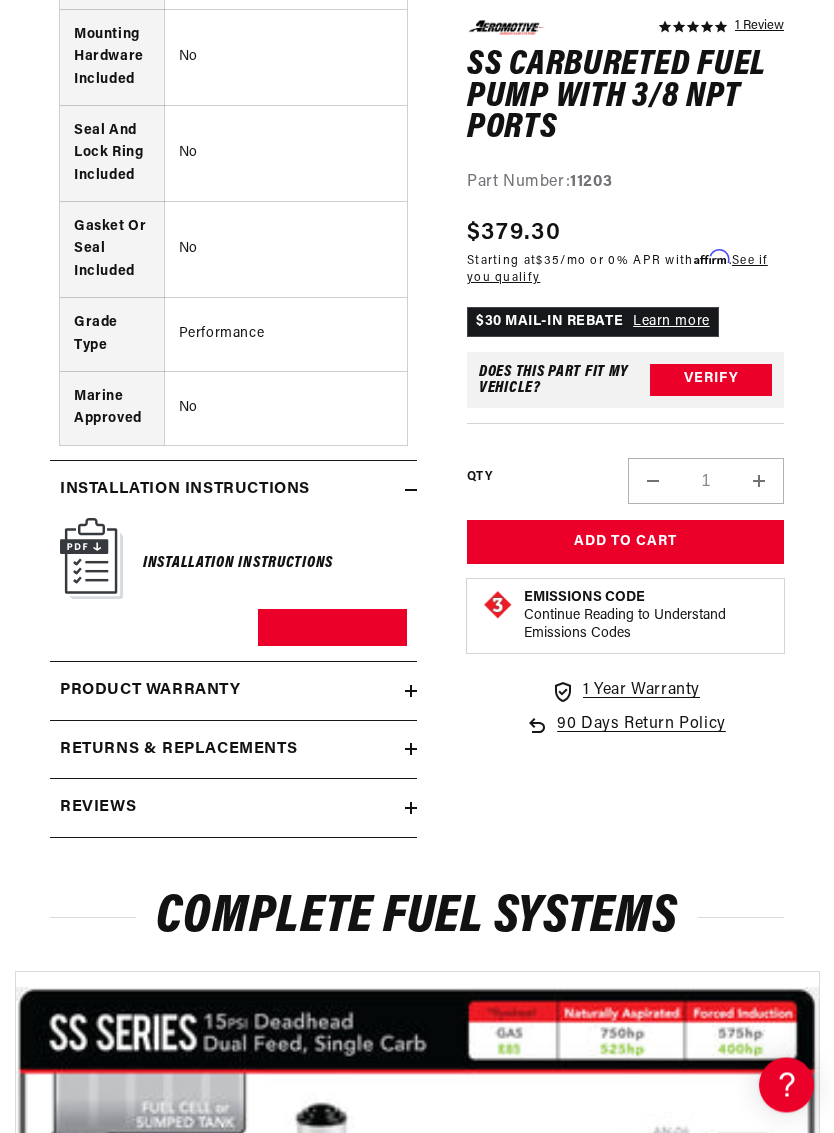 scroll, scrollTop: 4676, scrollLeft: 0, axis: vertical 